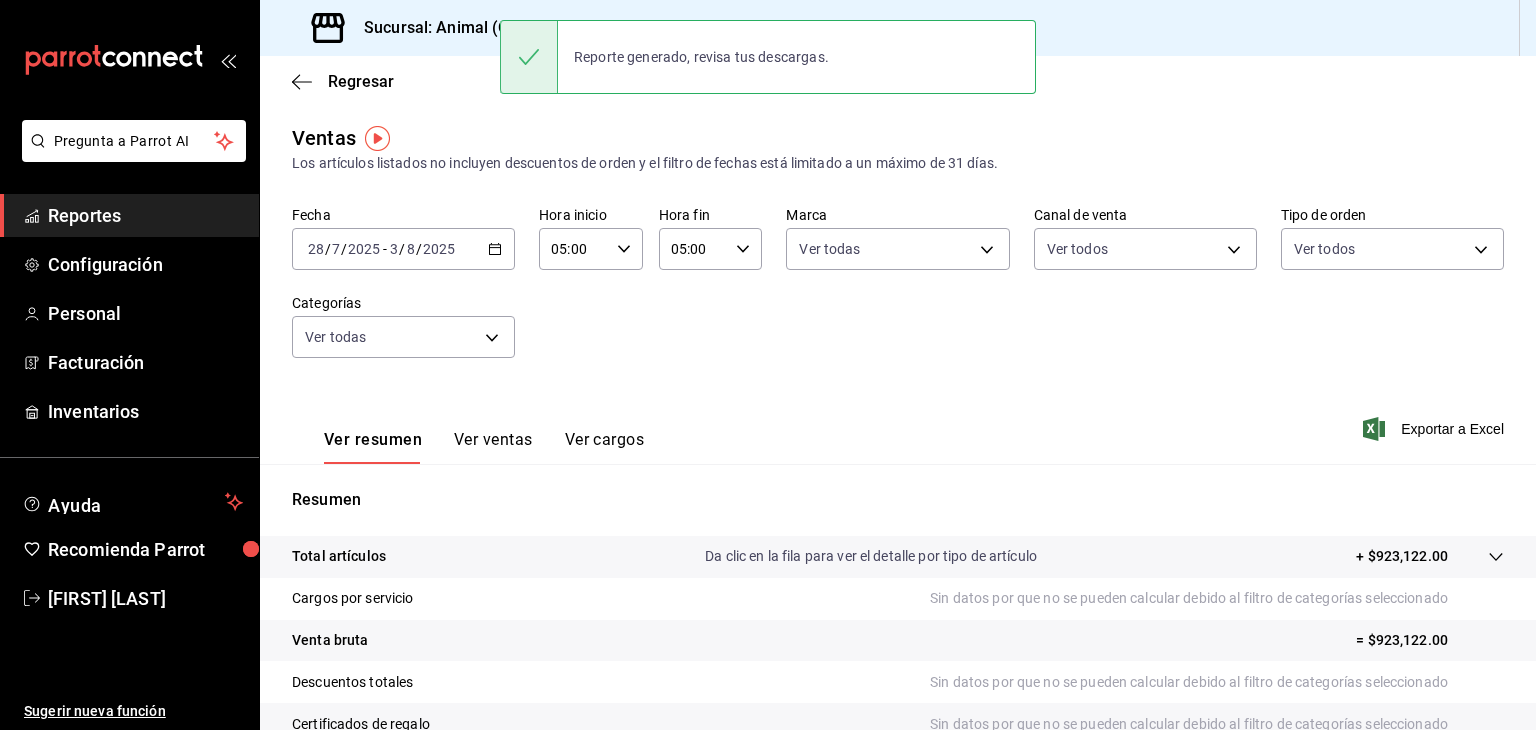 scroll, scrollTop: 0, scrollLeft: 0, axis: both 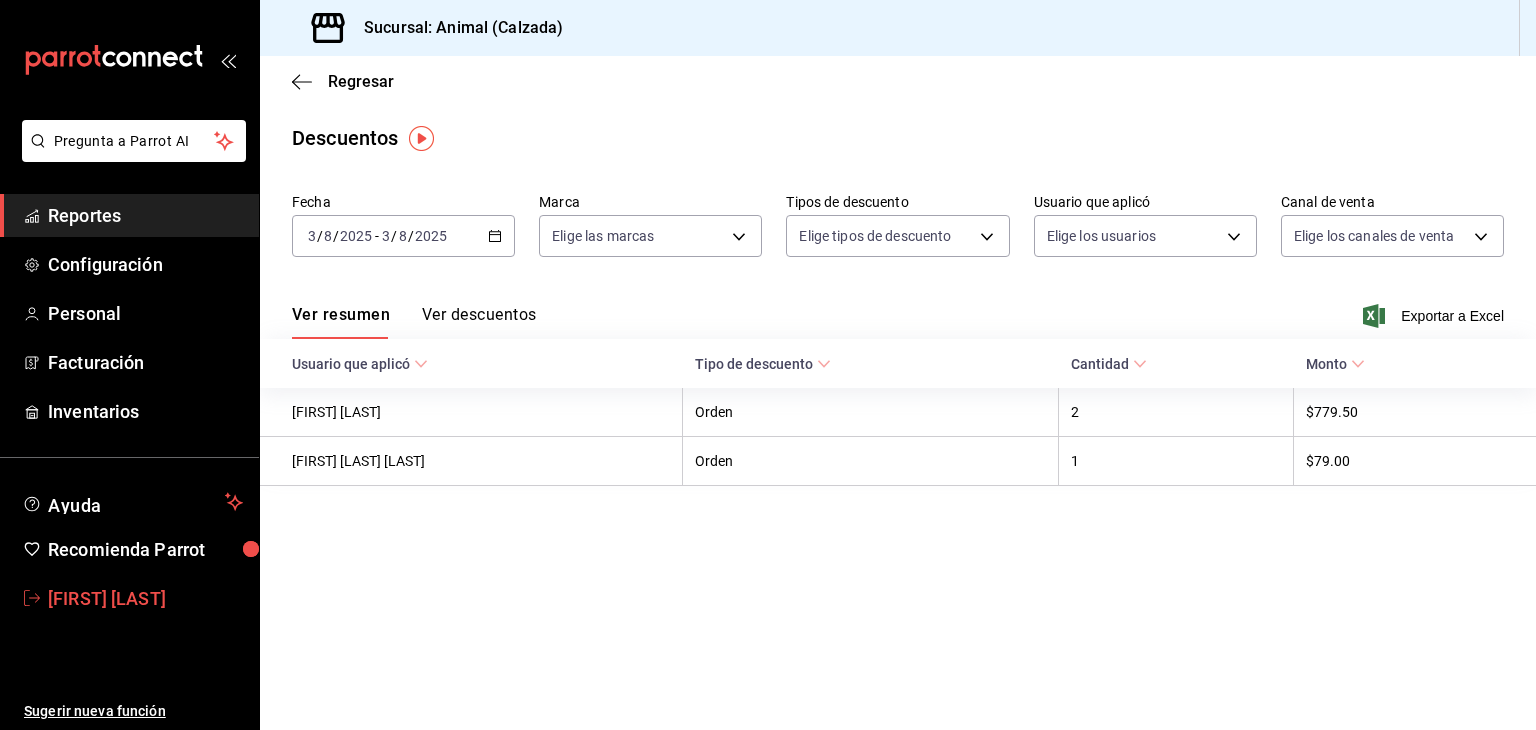 click on "[FIRST] [LAST]" at bounding box center (145, 598) 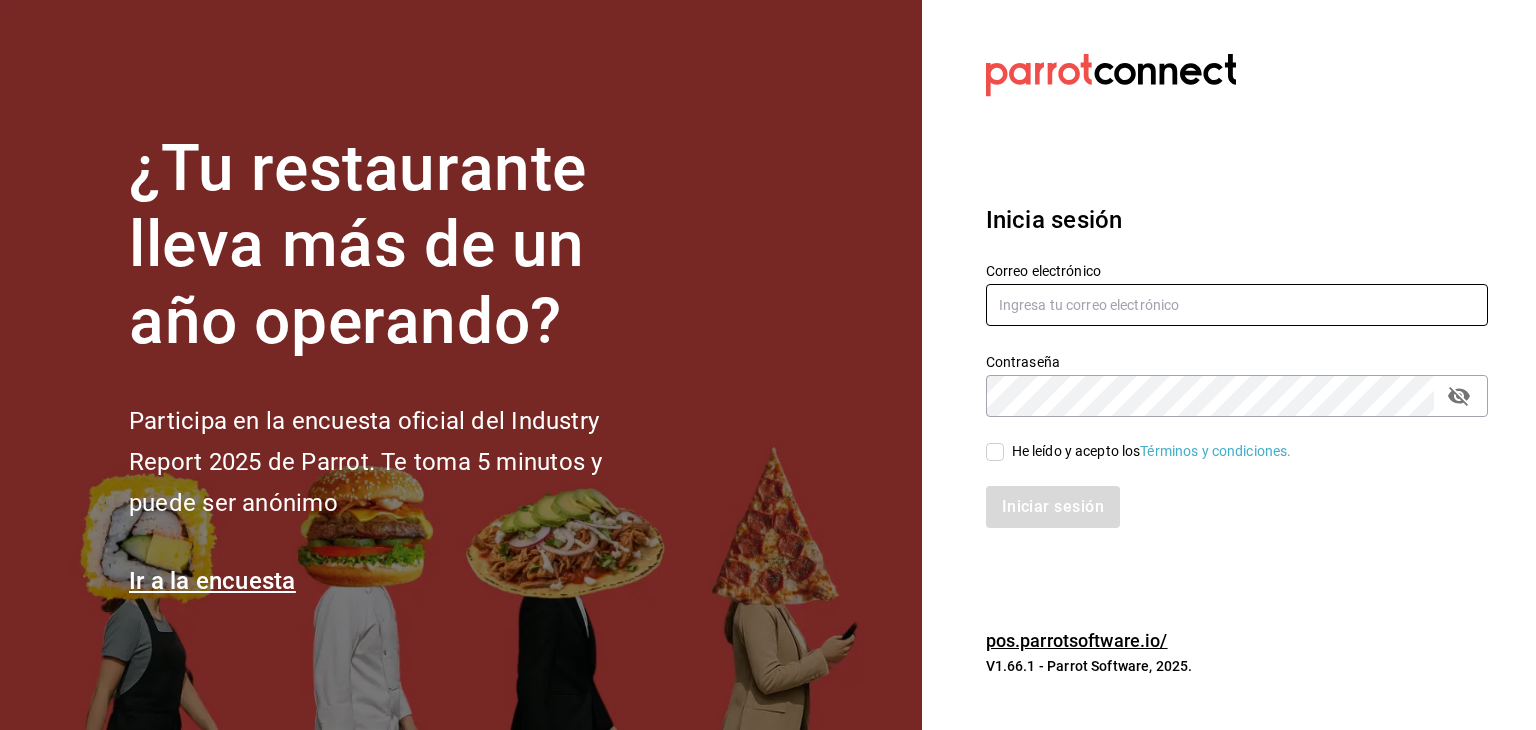 click at bounding box center (1237, 305) 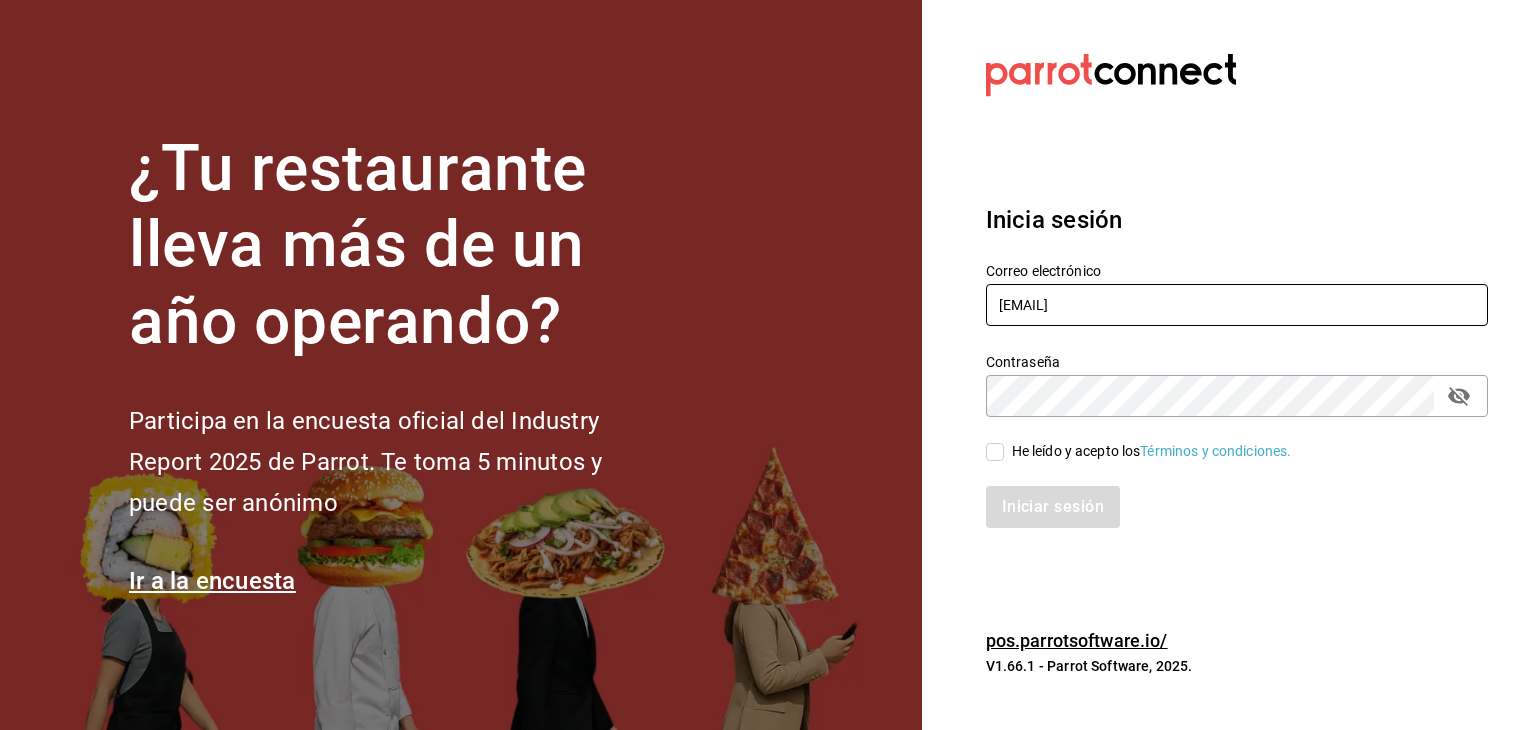 type on "[EMAIL]" 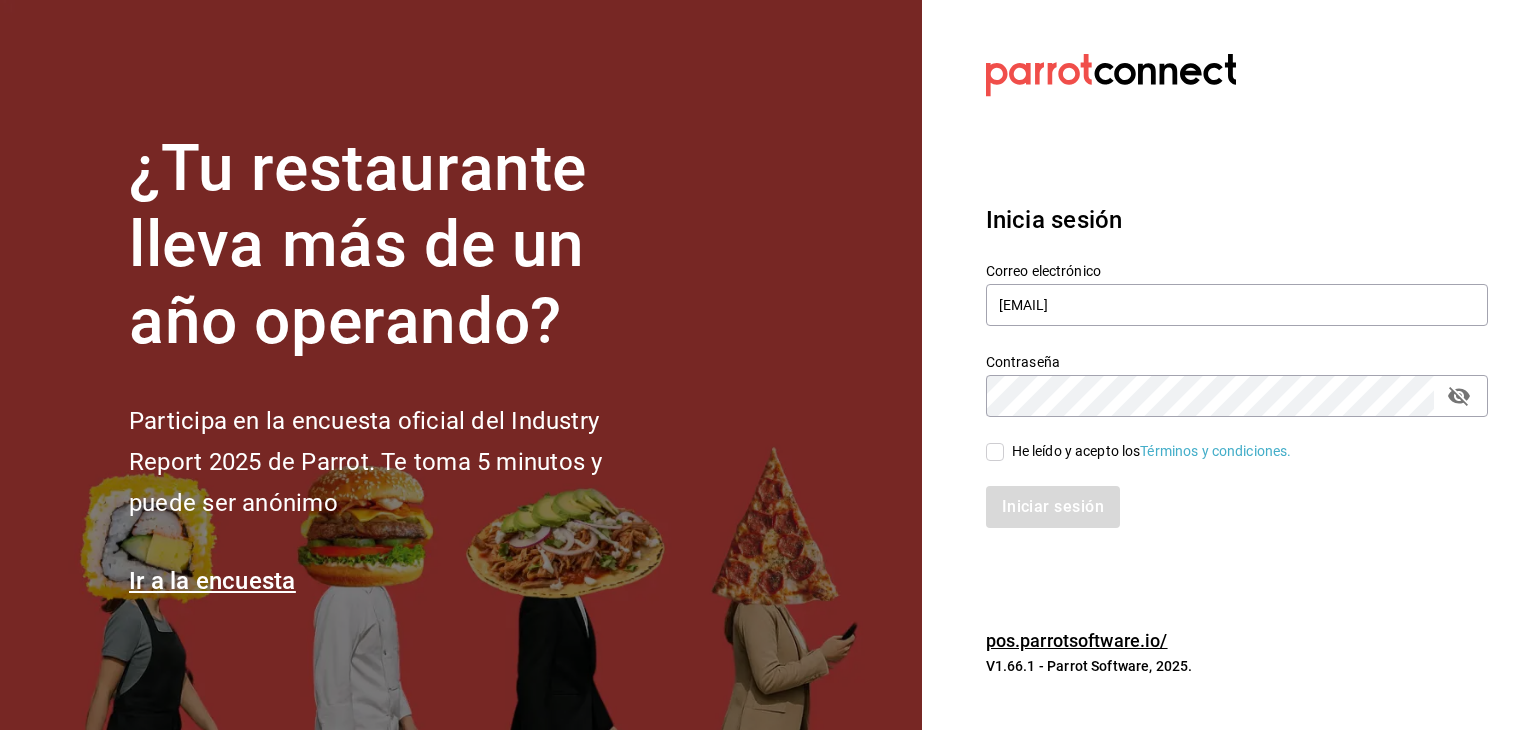 click on "He leído y acepto los  Términos y condiciones." at bounding box center (995, 452) 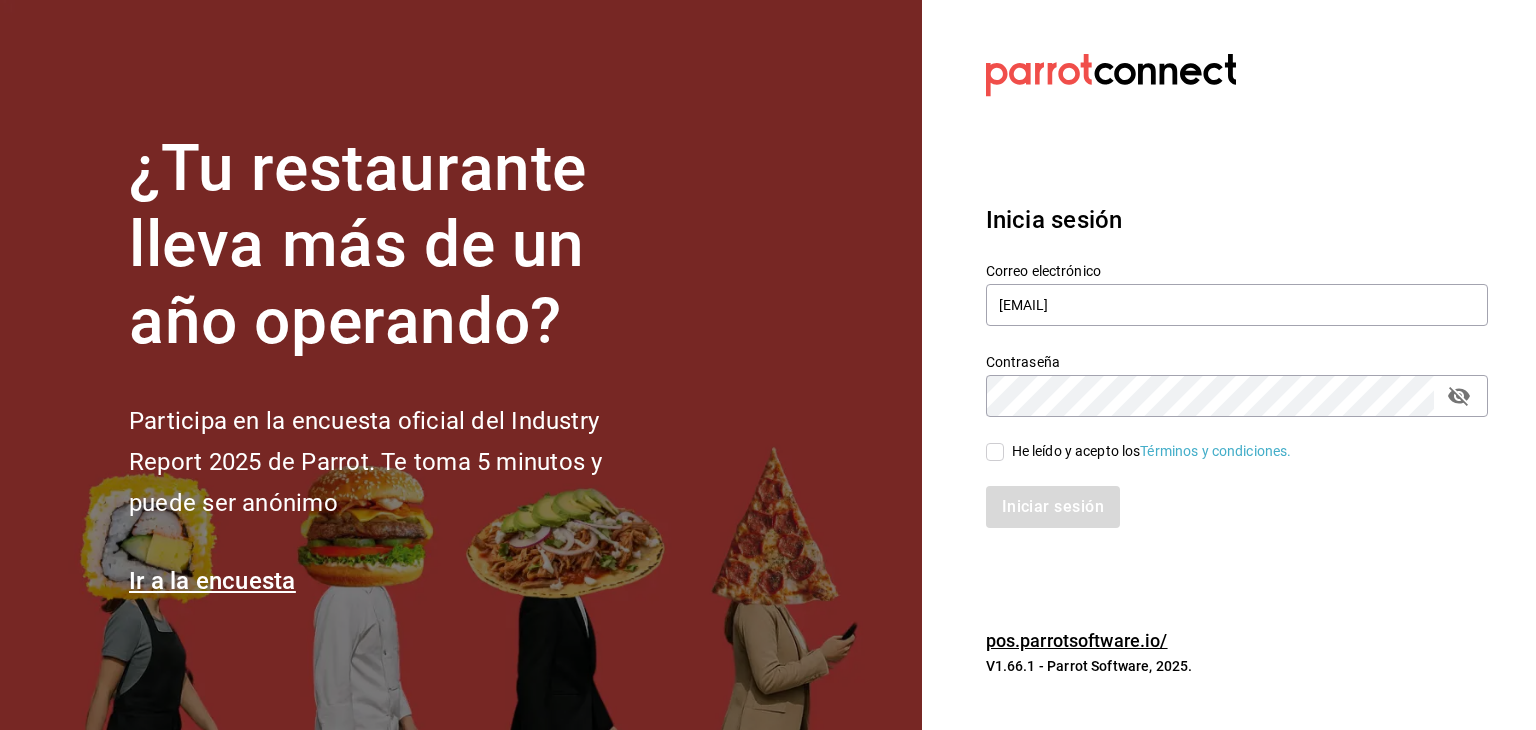 checkbox on "true" 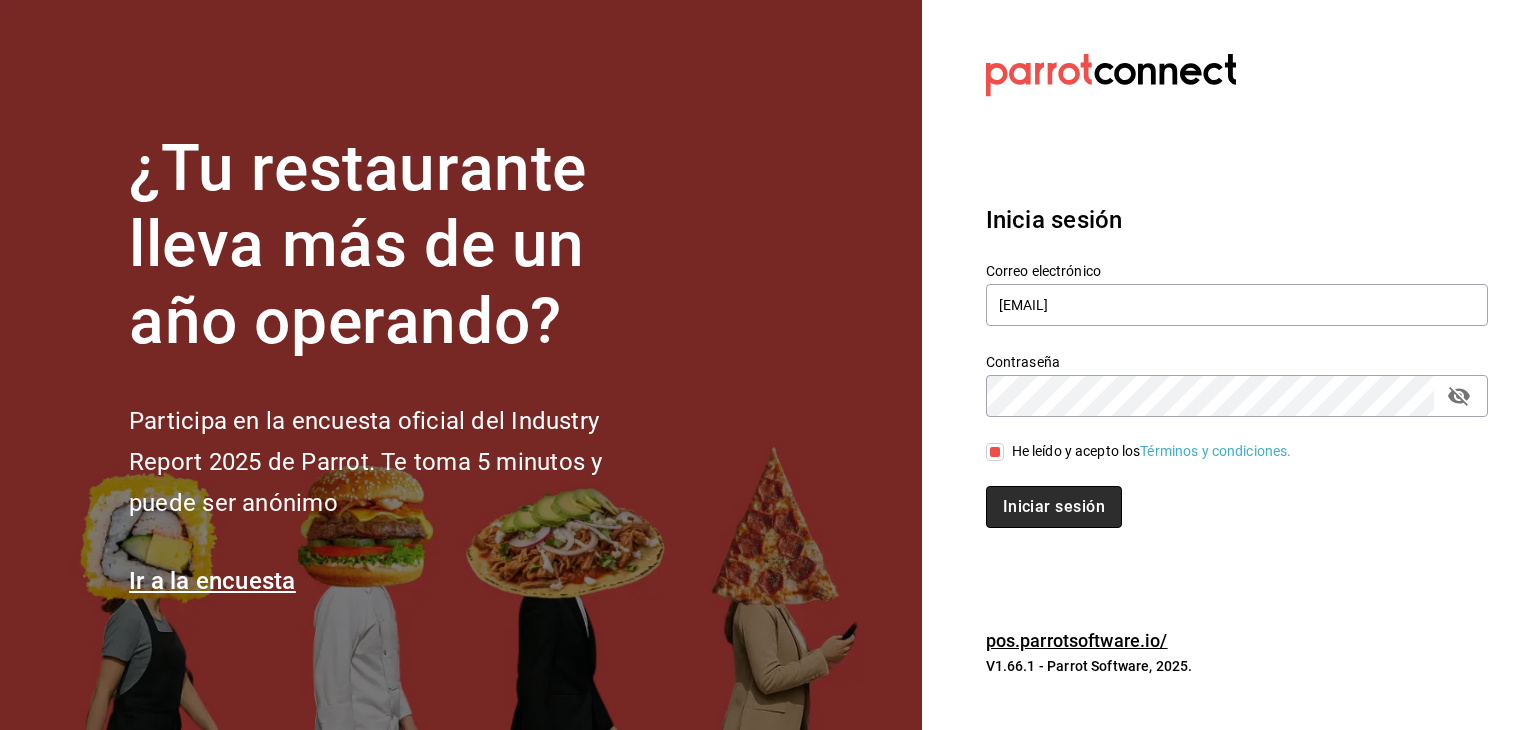 click on "Iniciar sesión" at bounding box center [1054, 507] 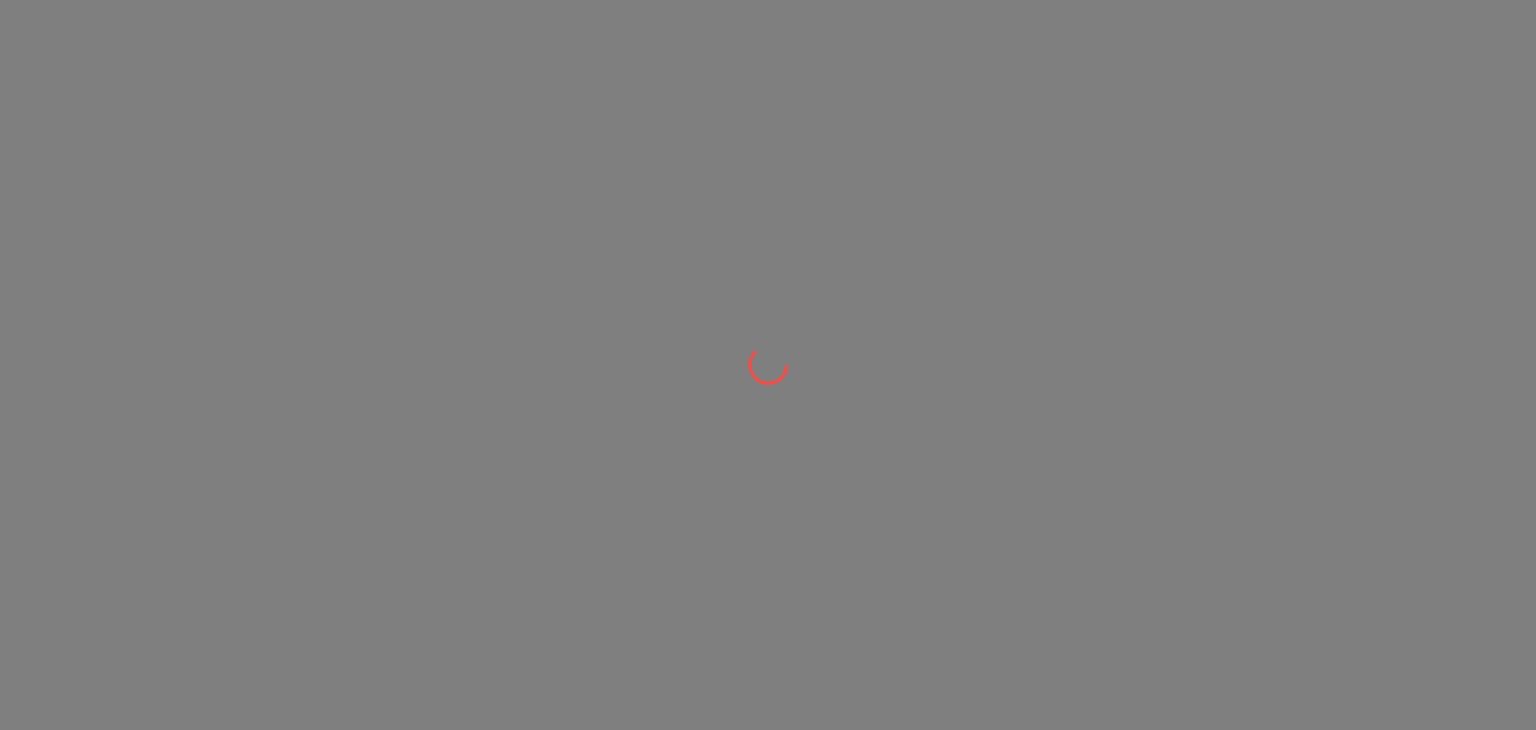 scroll, scrollTop: 0, scrollLeft: 0, axis: both 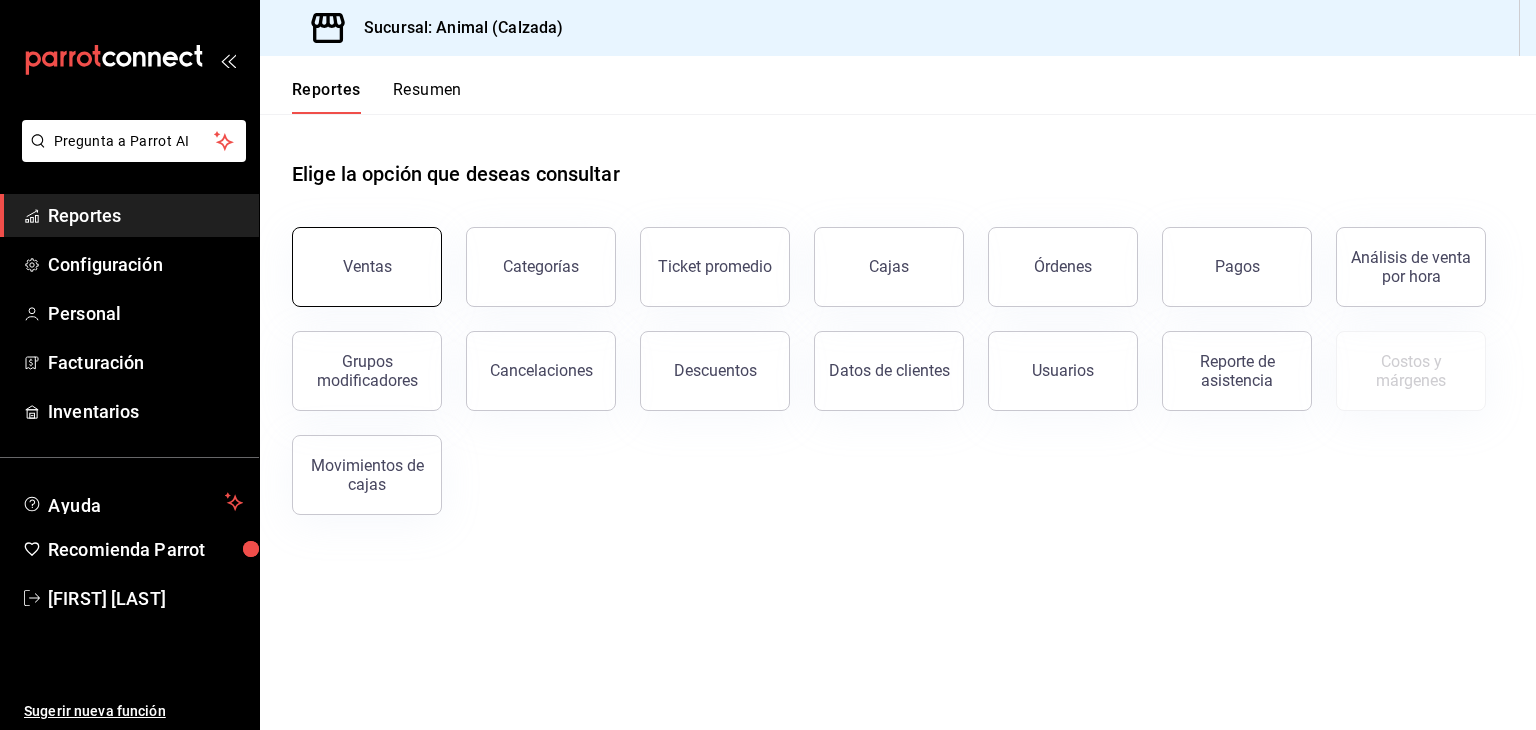 click on "Ventas" at bounding box center [355, 255] 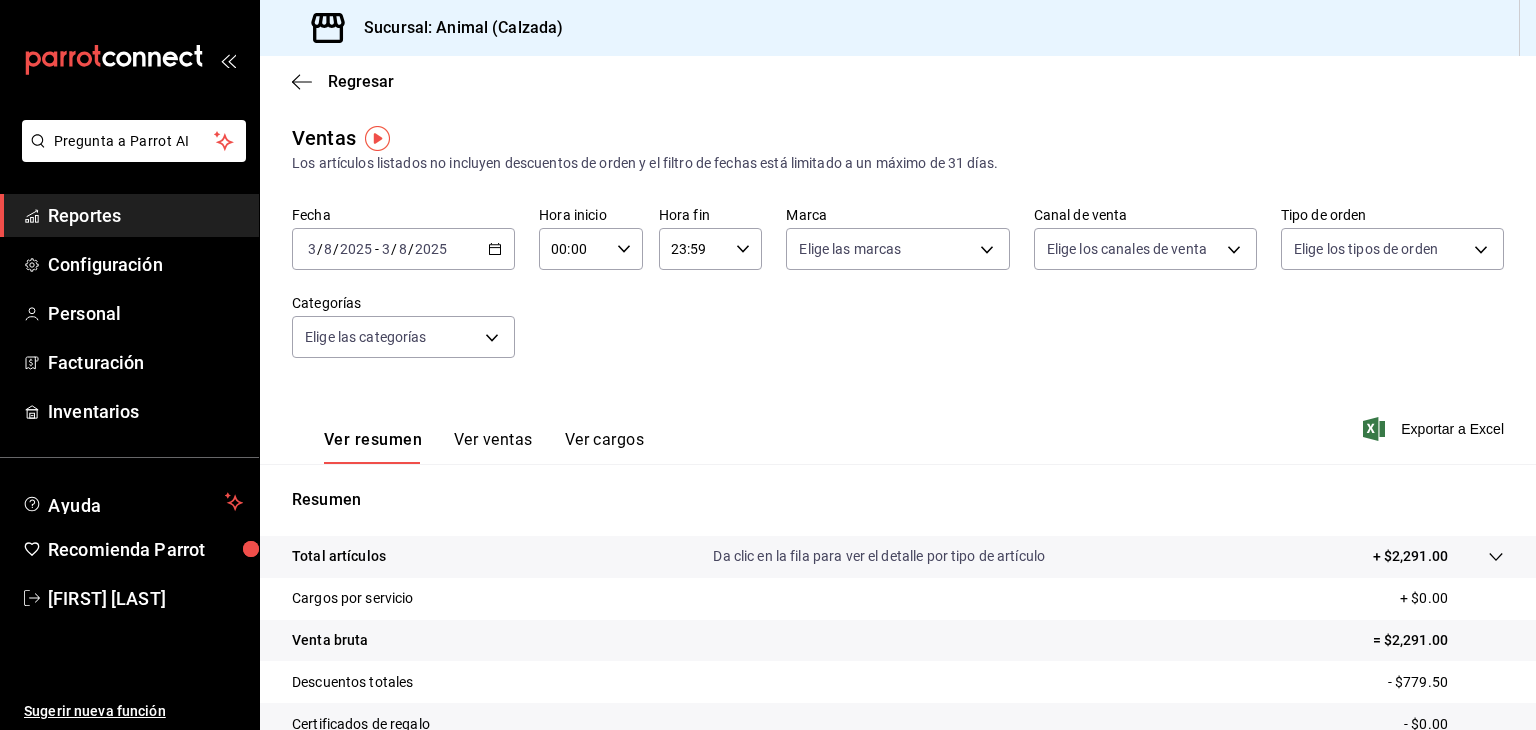 click on "2025-08-03 3 / 8 / 2025 - 2025-08-03 3 / 8 / 2025" at bounding box center (403, 249) 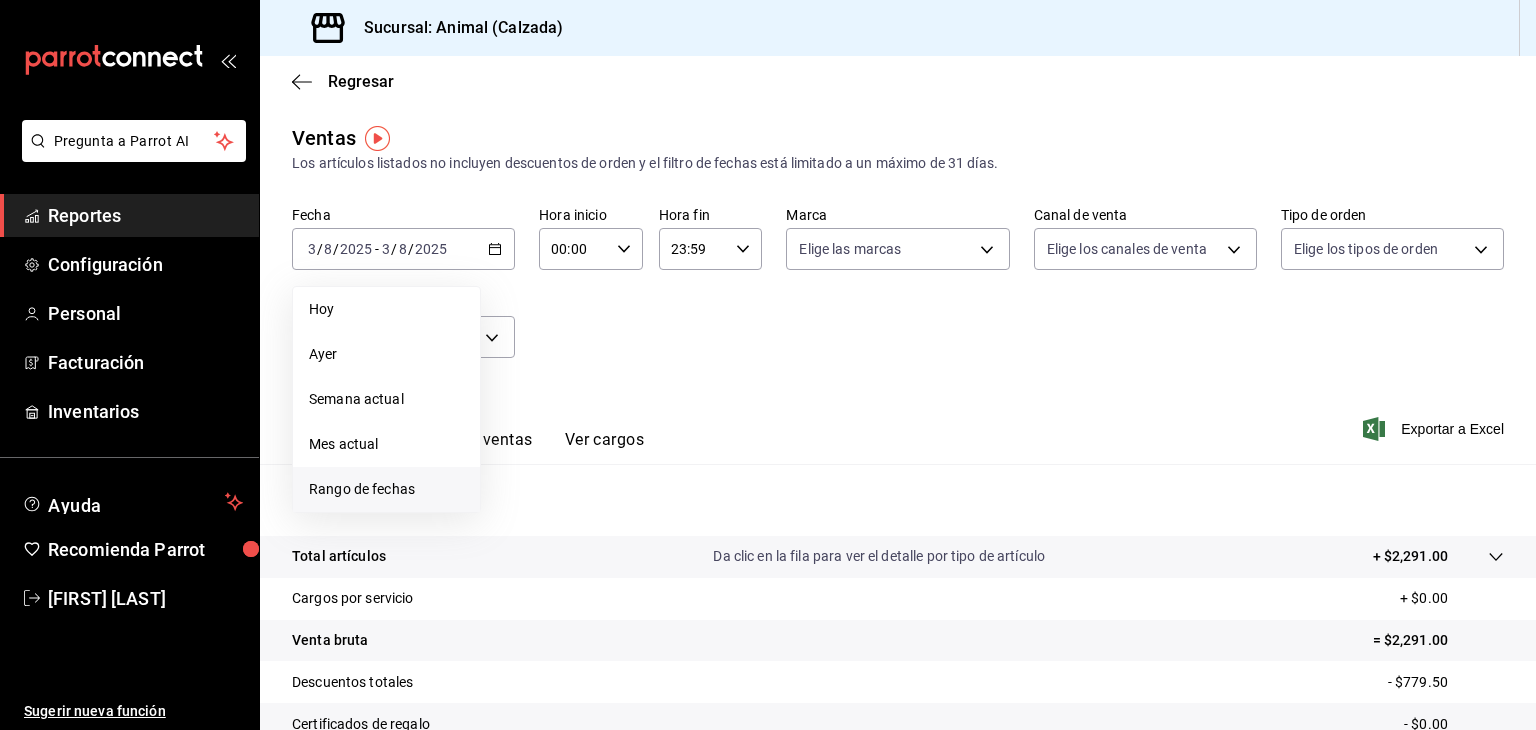 click on "Rango de fechas" at bounding box center (386, 489) 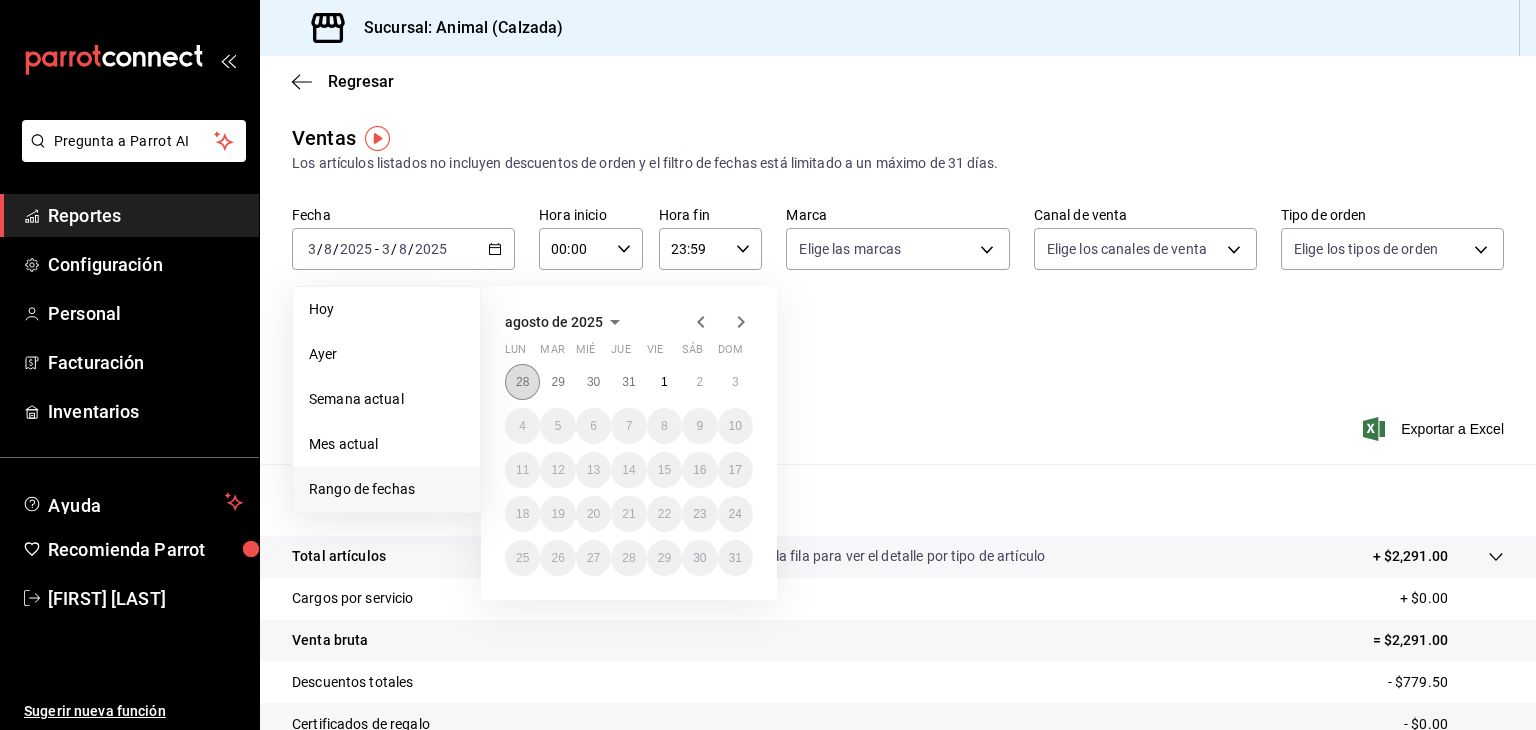 click on "28" at bounding box center [522, 382] 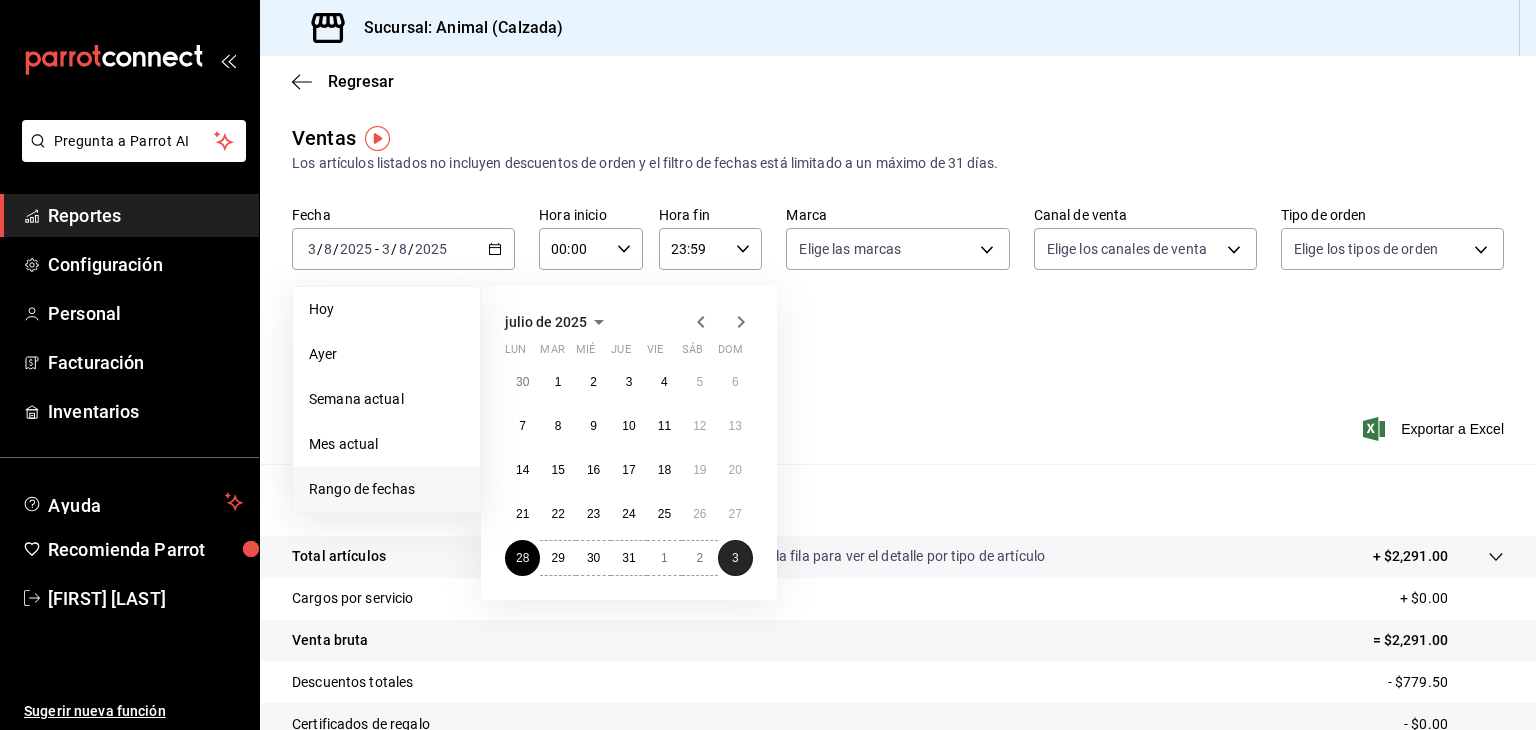 click on "3" at bounding box center (735, 558) 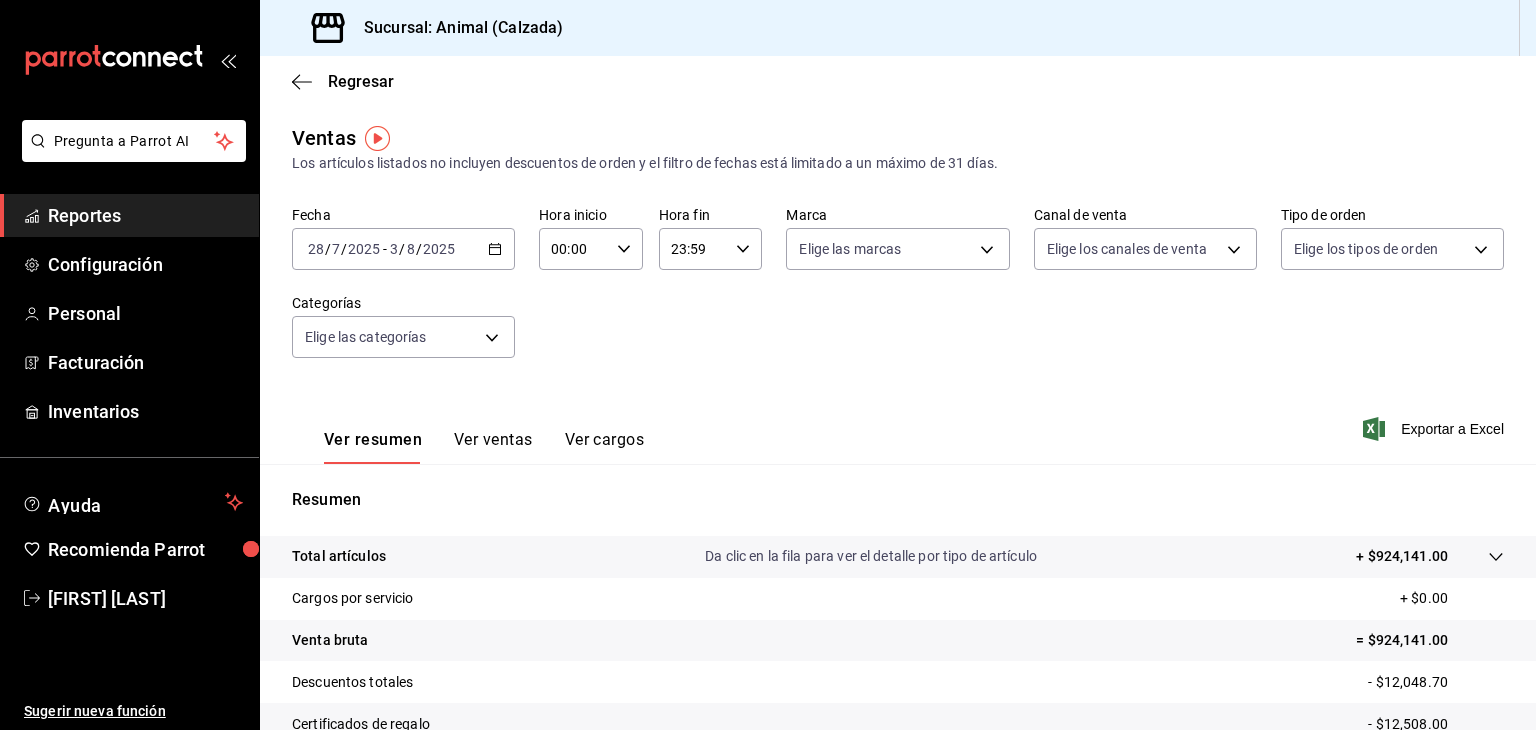 click on "00:00" at bounding box center [574, 249] 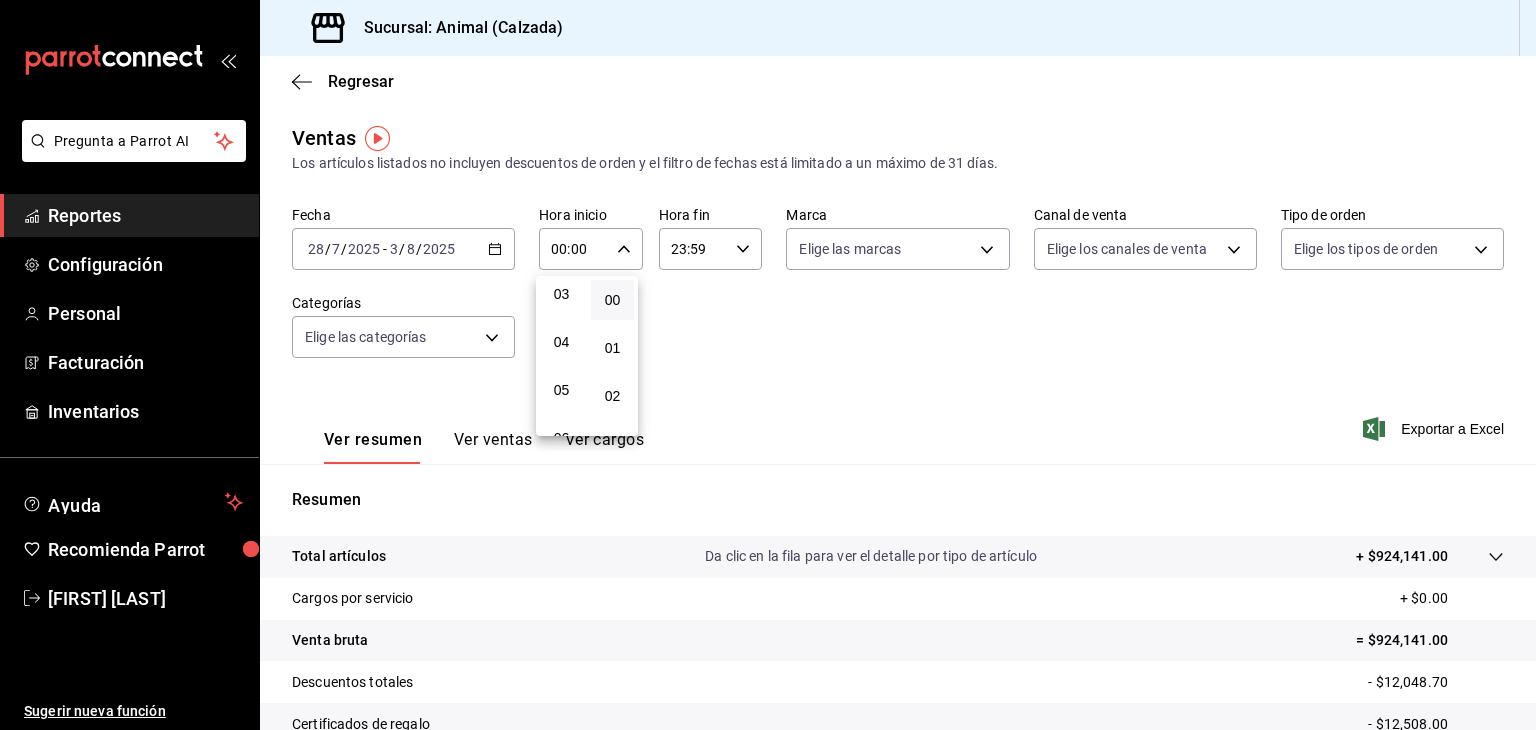 scroll, scrollTop: 151, scrollLeft: 0, axis: vertical 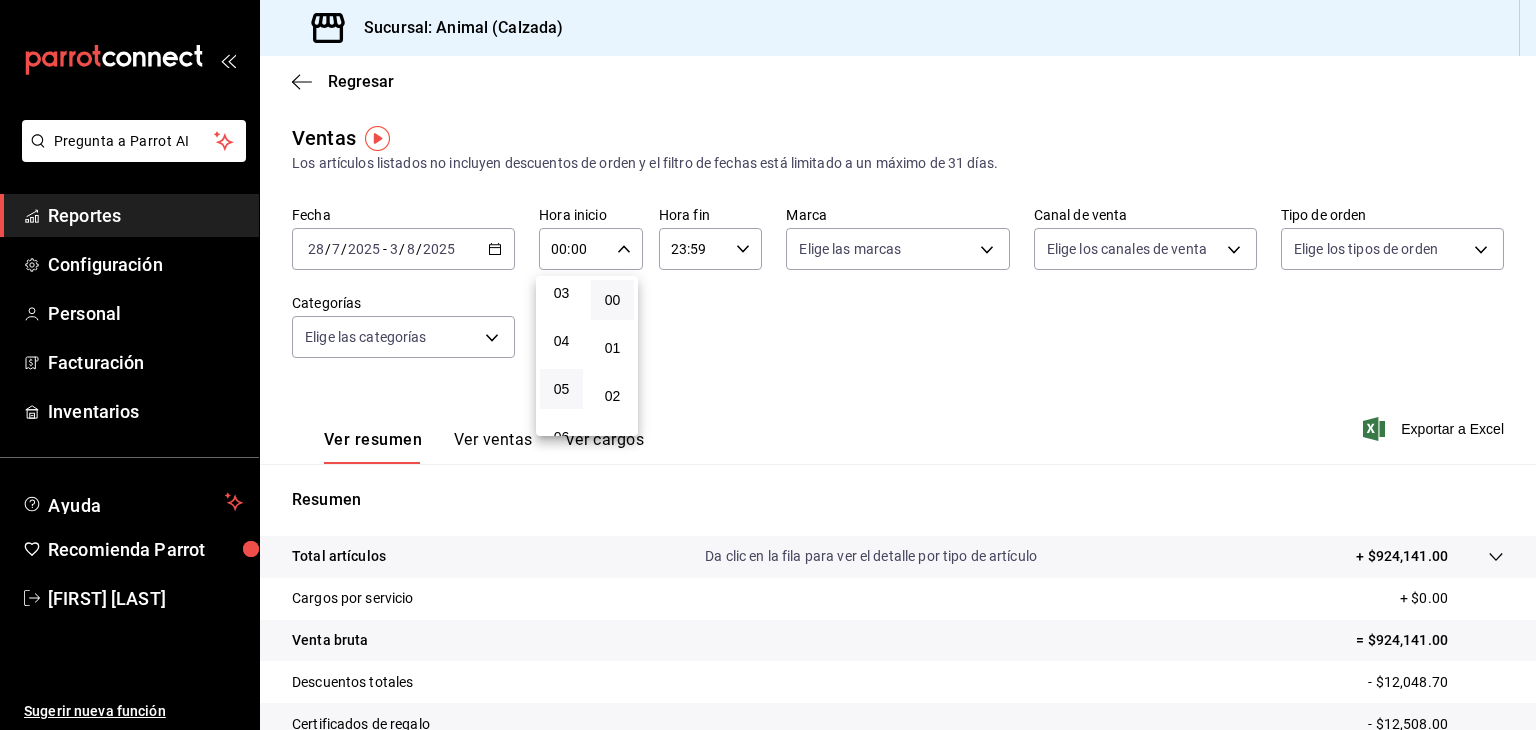 click on "05" at bounding box center [561, 389] 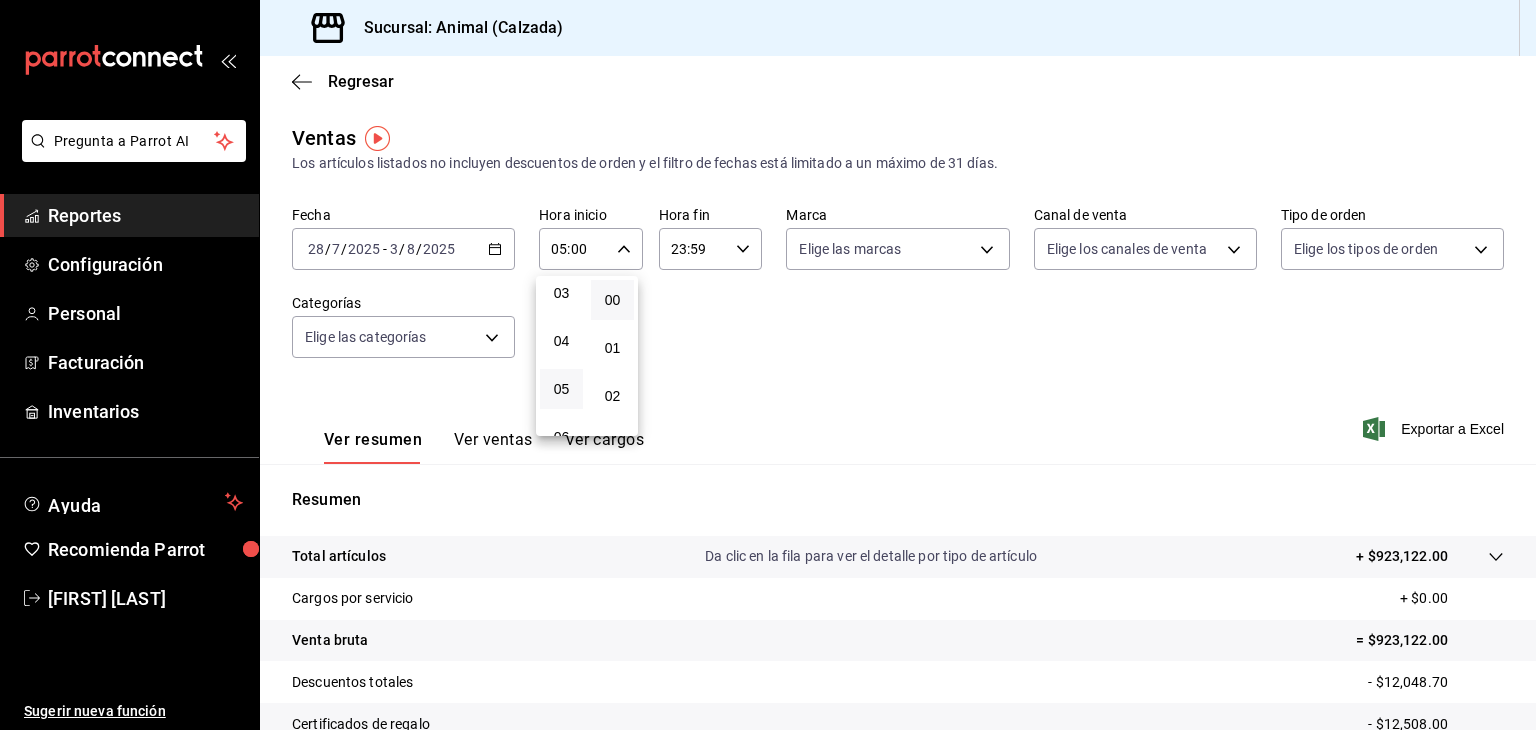 click at bounding box center (768, 365) 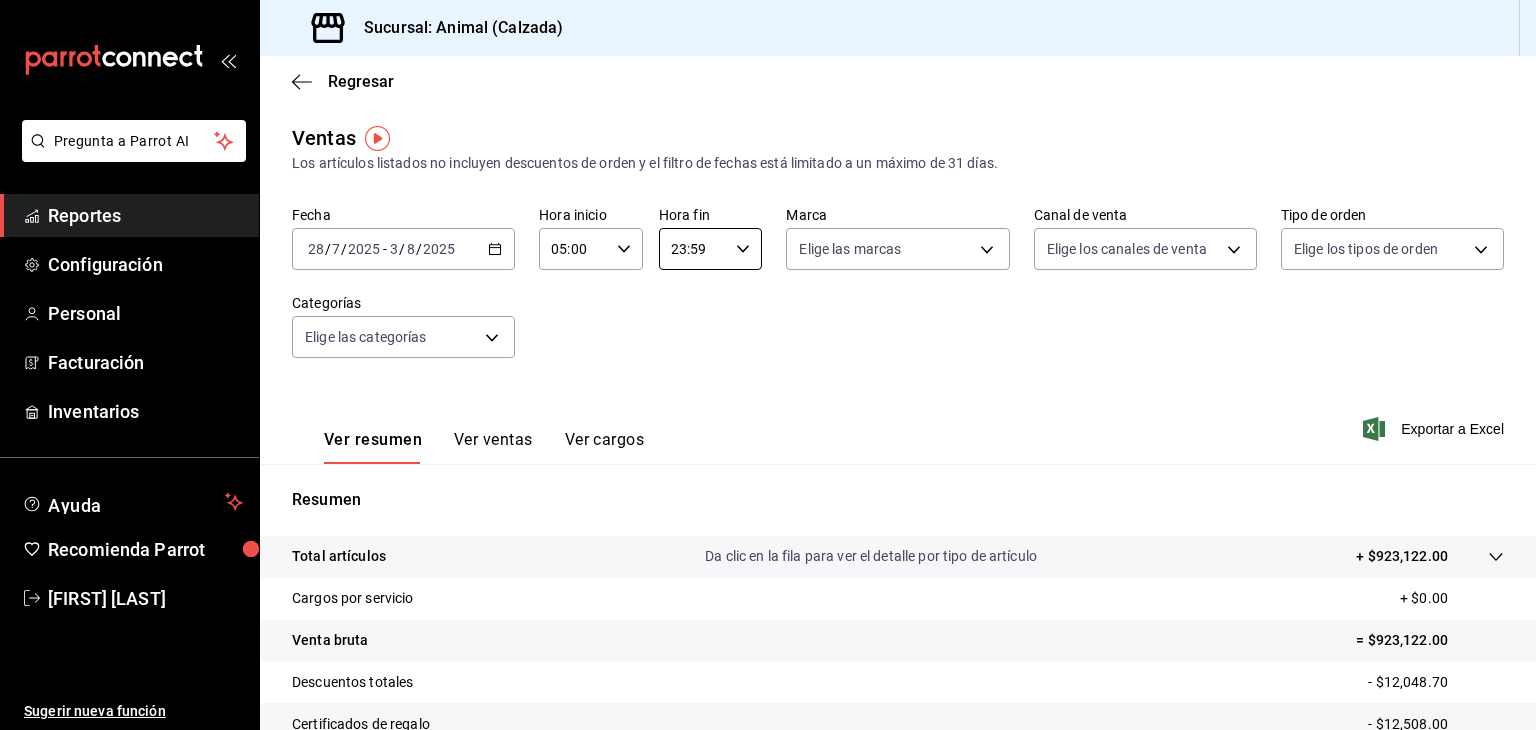 click on "23:59" at bounding box center (694, 249) 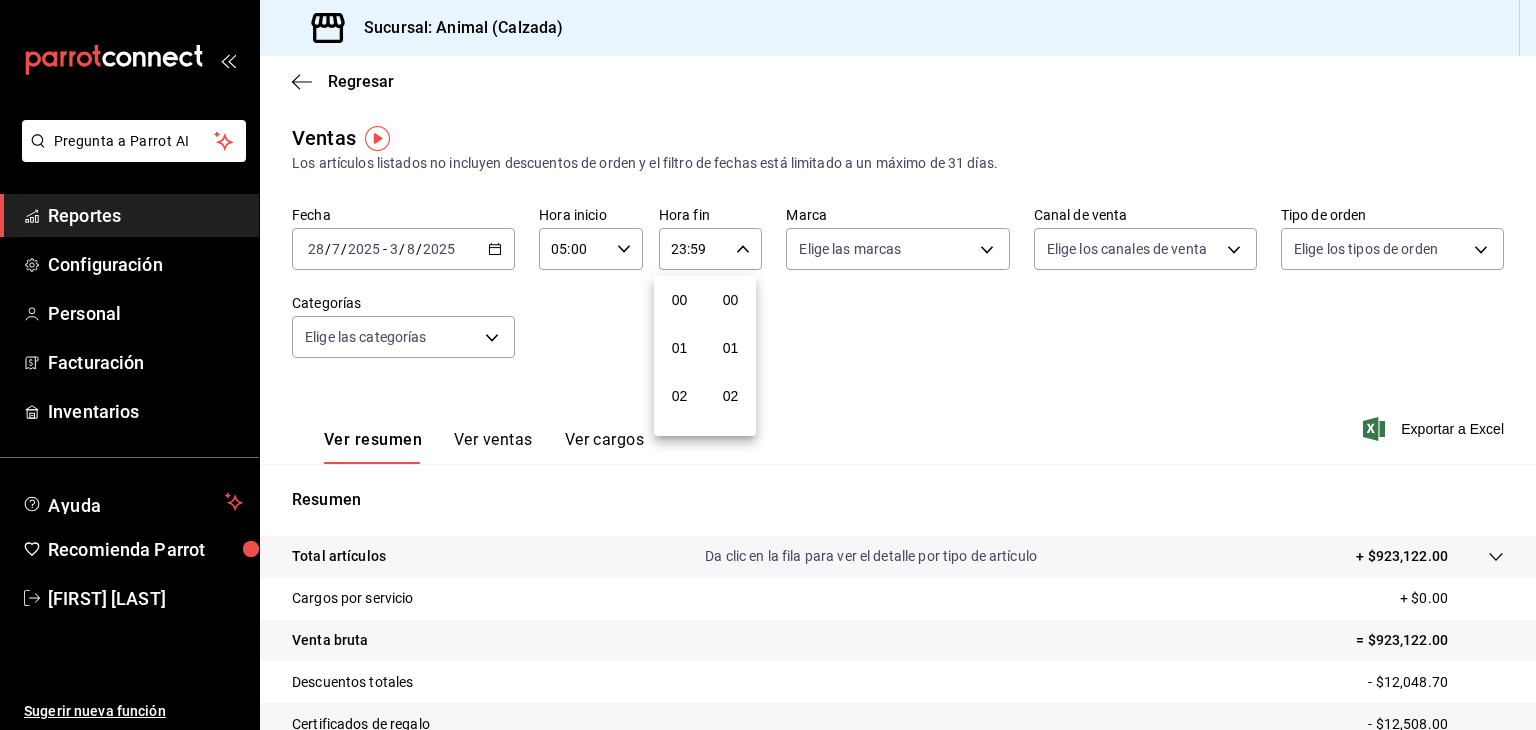 scroll, scrollTop: 1011, scrollLeft: 0, axis: vertical 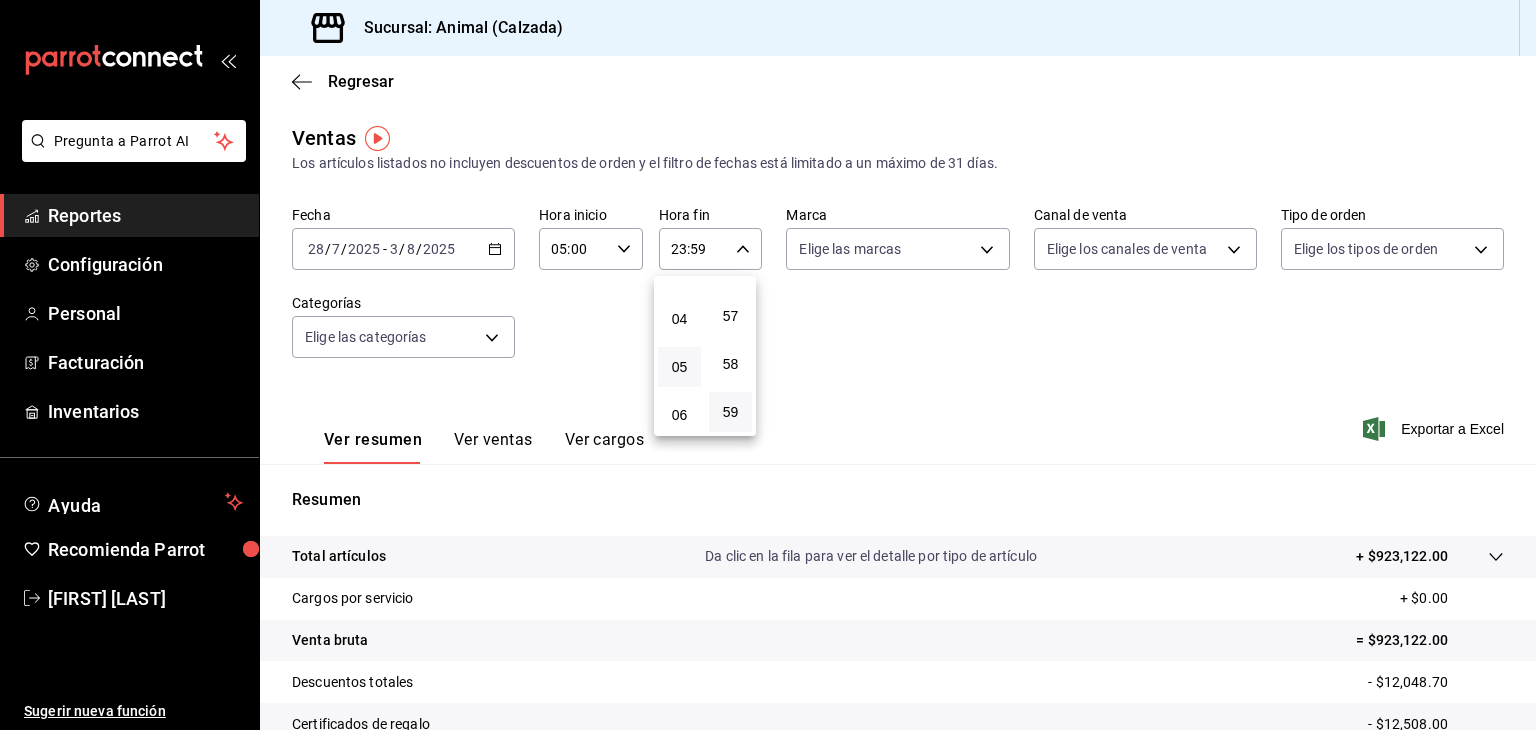 click on "05" at bounding box center (679, 367) 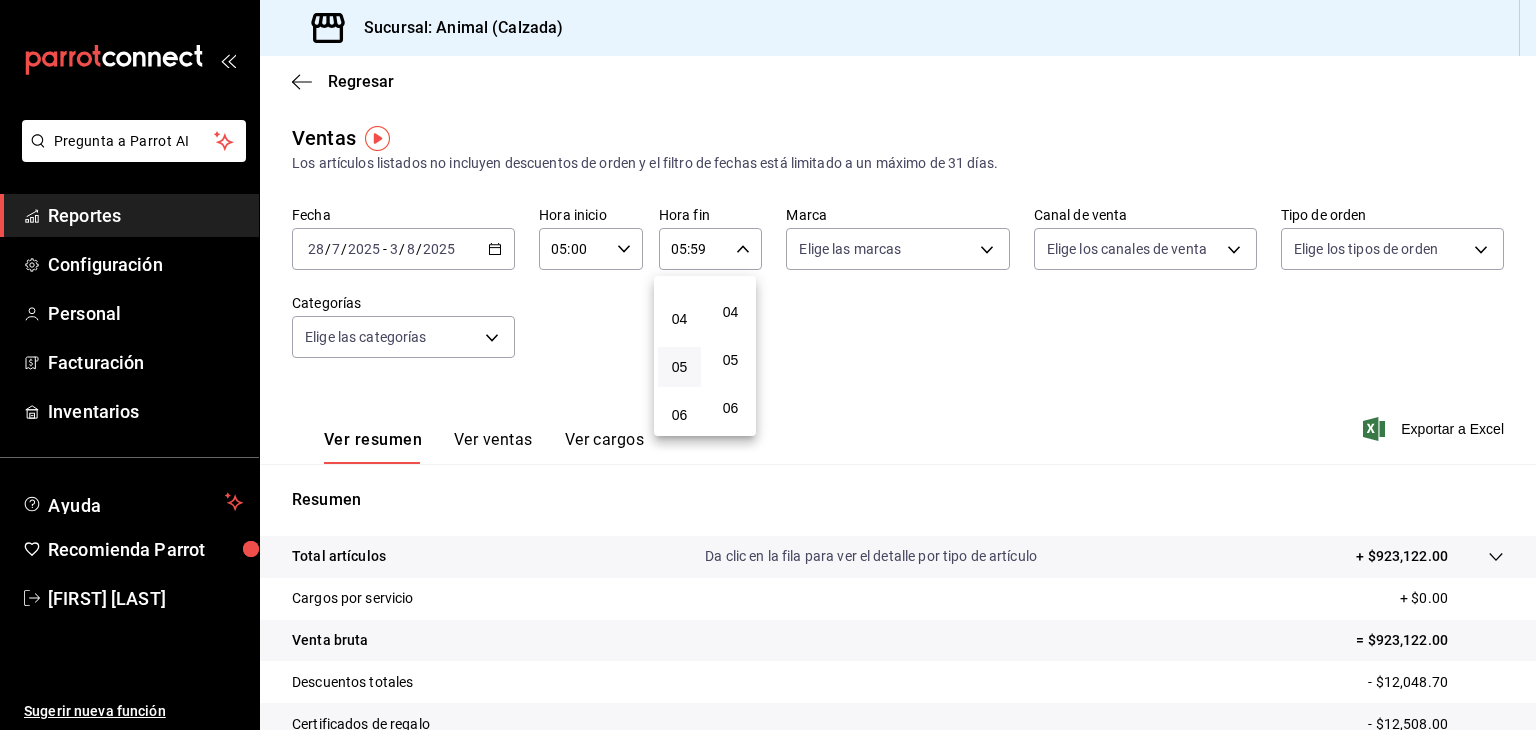 scroll, scrollTop: 0, scrollLeft: 0, axis: both 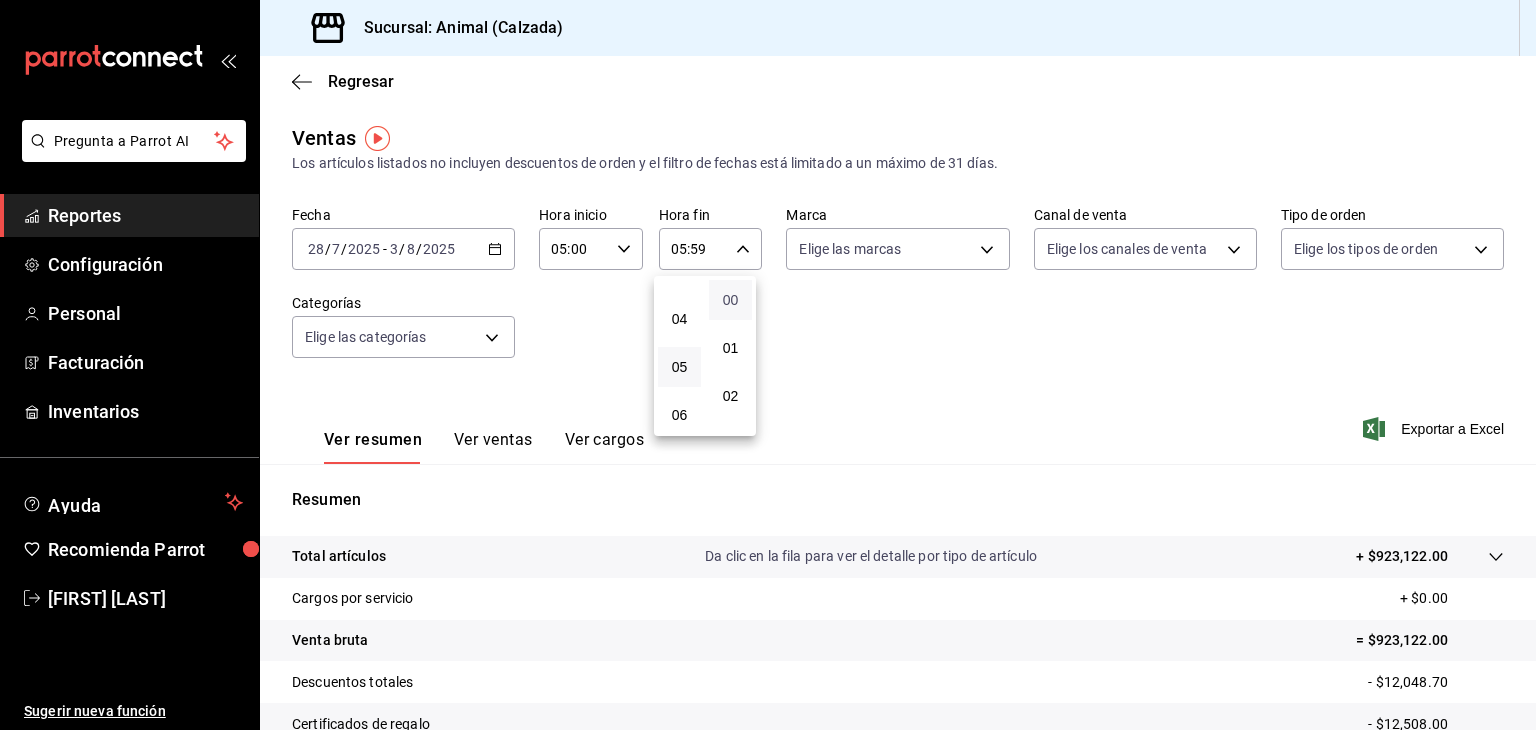 click on "00" at bounding box center (730, 300) 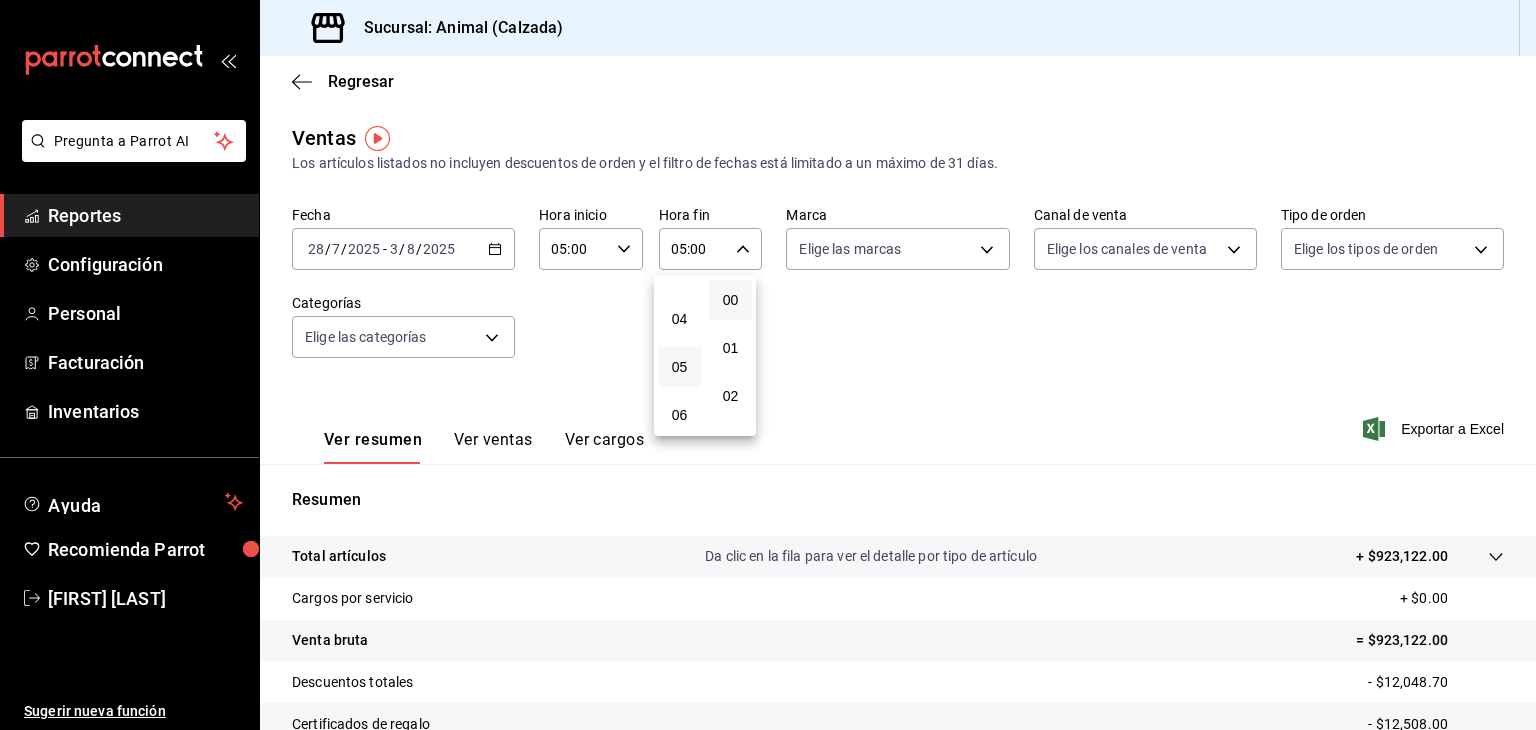 click at bounding box center (768, 365) 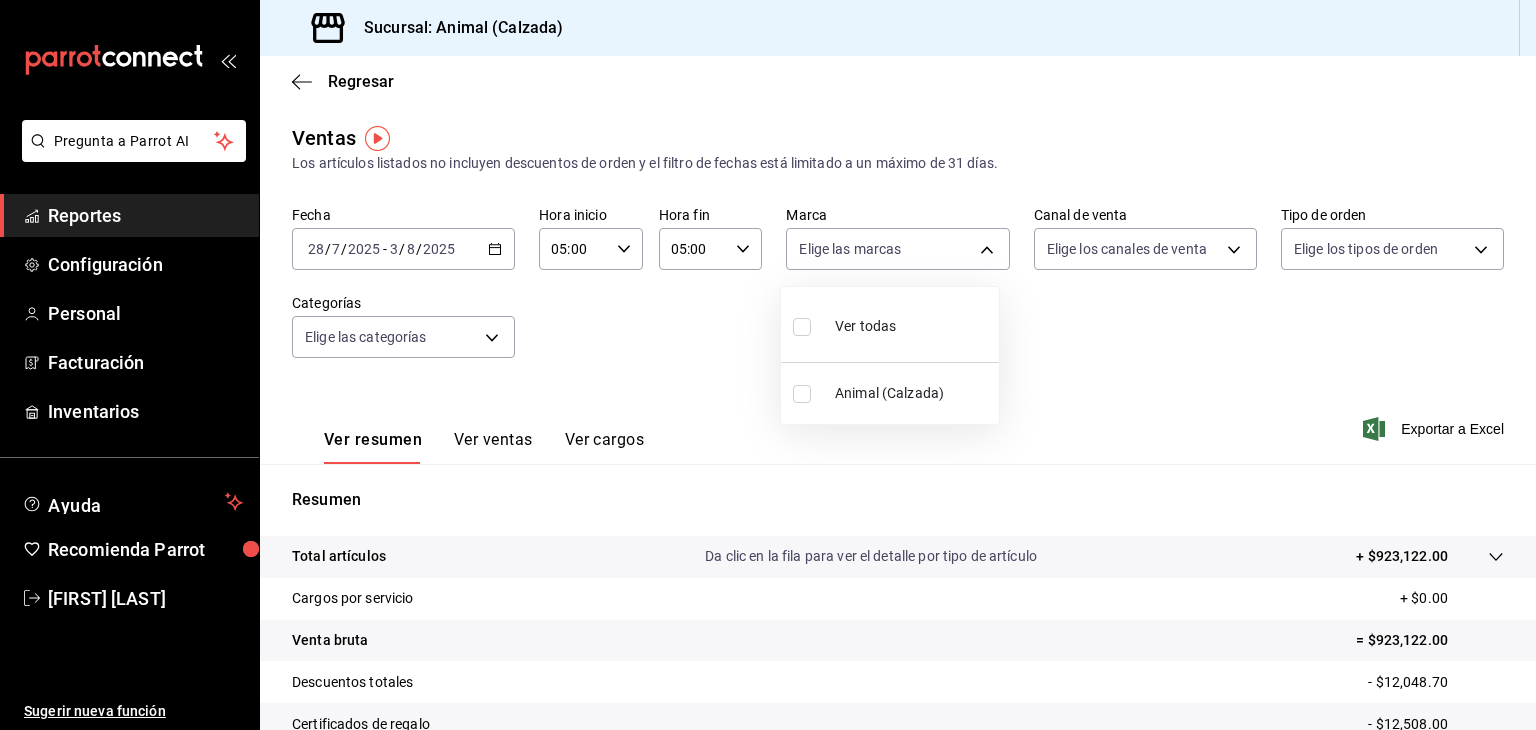 click on "Pregunta a Parrot AI Reportes   Configuración   Personal   Facturación   Inventarios   Ayuda Recomienda Parrot   [FIRST] [LAST]   Sugerir nueva función   Sucursal: Animal (Calzada) Regresar Ventas Los artículos listados no incluyen descuentos de orden y el filtro de fechas está limitado a un máximo de 31 días. Fecha [DATE] [DATE] - [DATE] [DATE] Hora inicio [TIME] Hora inicio Hora fin [TIME] Hora fin Marca Elige las marcas Canal de venta Elige los canales de venta Tipo de orden Elige los tipos de orden Categorías Elige las categorías Ver resumen Ver ventas Ver cargos Exportar a Excel Resumen Total artículos Da clic en la fila para ver el detalle por tipo de artículo + $923,122.00 Cargos por servicio + $0.00 Venta bruta = $923,122.00 Descuentos totales - $12,048.70 Certificados de regalo - $12,508.00 Venta total = $898,565.30 Impuestos - $123,940.04 Venta neta = $774,625.26 Pregunta a Parrot AI Reportes   Configuración   Personal   Facturación   Inventarios   Ayuda" at bounding box center (768, 365) 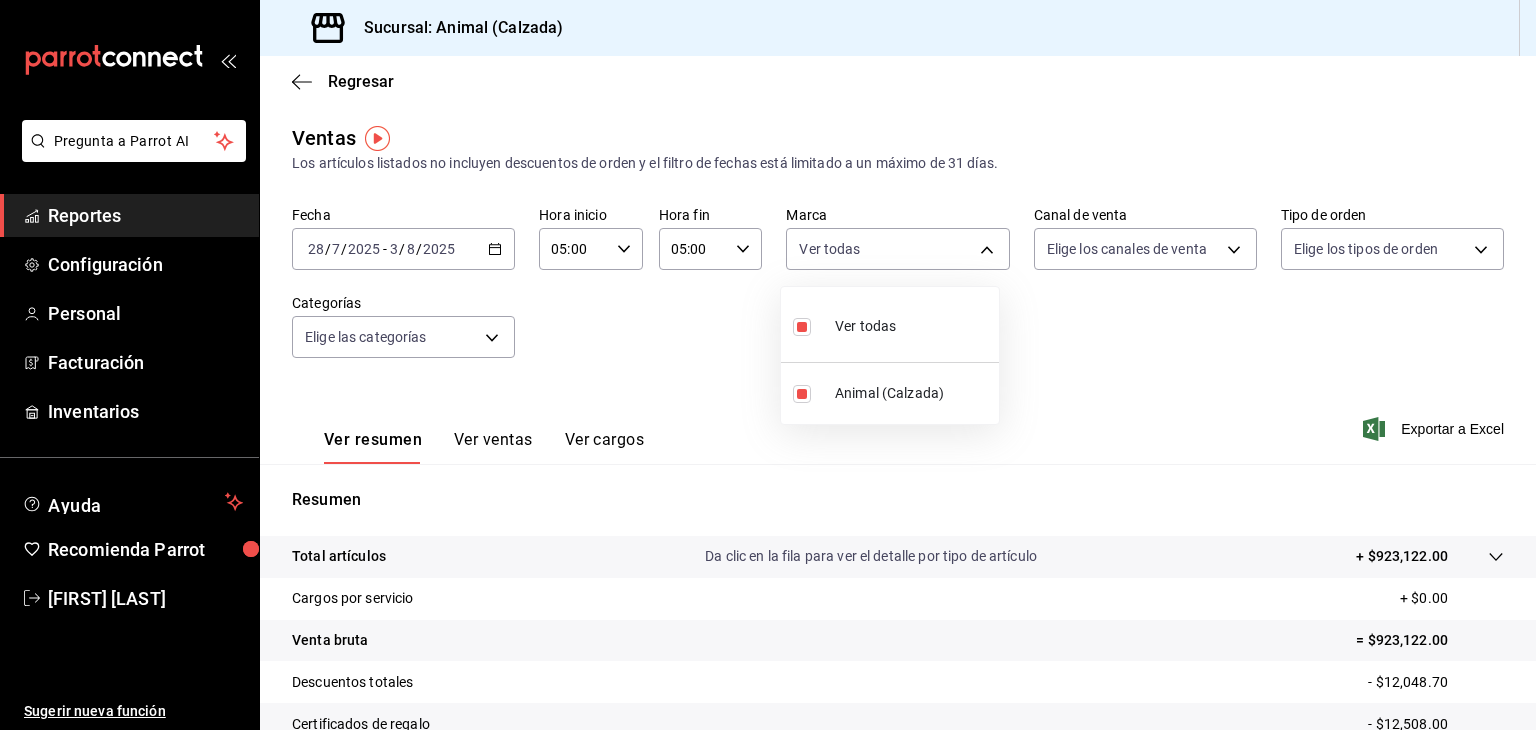 click at bounding box center [768, 365] 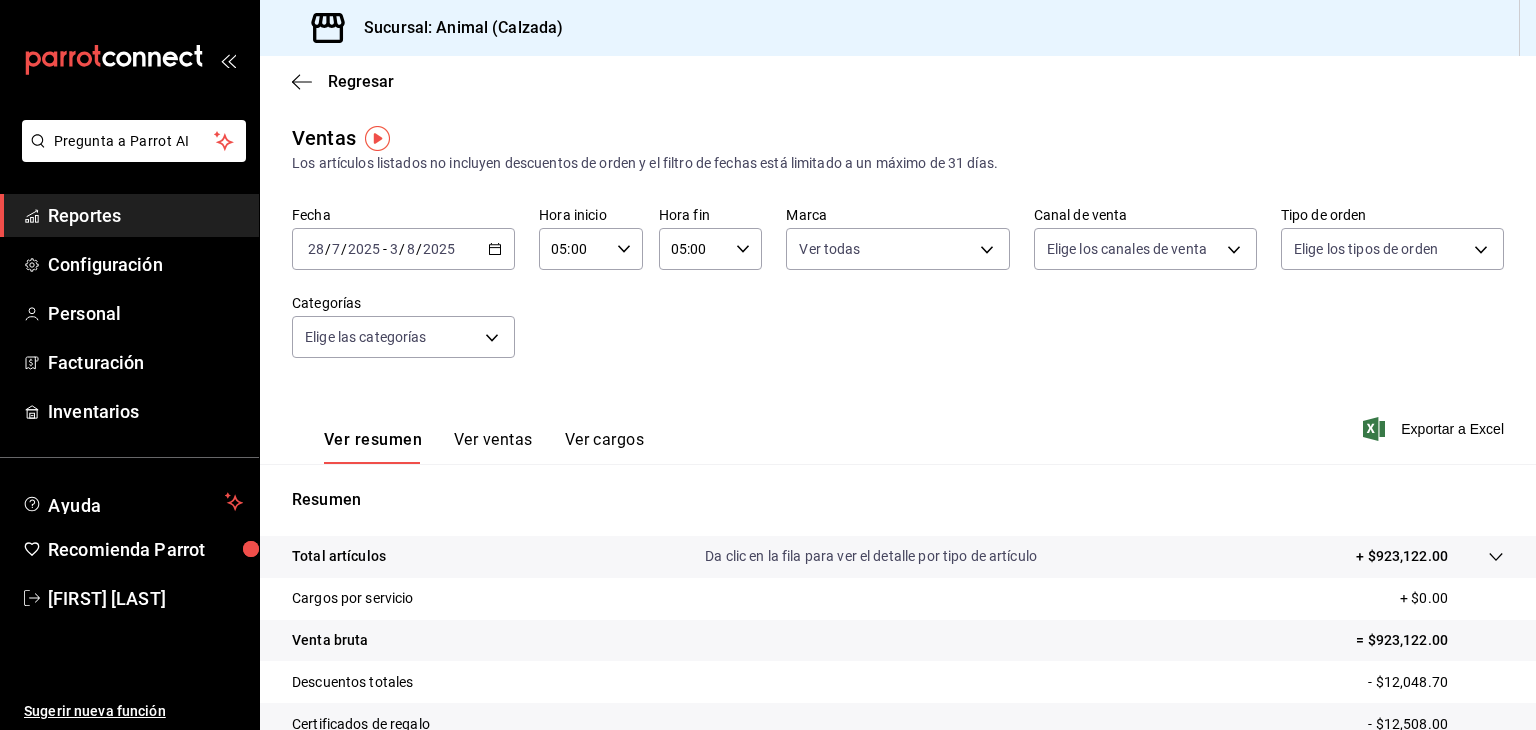 click on "Pregunta a Parrot AI Reportes   Configuración   Personal   Facturación   Inventarios   Ayuda Recomienda Parrot   [FIRST] [LAST]   Sugerir nueva función   Sucursal: Animal (Calzada) Regresar Ventas Los artículos listados no incluyen descuentos de orden y el filtro de fechas está limitado a un máximo de 31 días. Fecha [DATE] [DATE] - [DATE] [DATE] Hora inicio [TIME] Hora inicio Hora fin [TIME] Hora fin Marca Ver todas e26472f3-9262-489d-bcba-4c6b034529c7 Canal de venta Elige los canales de venta Tipo de orden Elige los tipos de orden Categorías Elige las categorías Ver resumen Ver ventas Ver cargos Exportar a Excel Resumen Total artículos Da clic en la fila para ver el detalle por tipo de artículo + $923,122.00 Cargos por servicio + $0.00 Venta bruta = $923,122.00 Descuentos totales - $12,048.70 Certificados de regalo - $12,508.00 Venta total = $898,565.30 Impuestos - $123,940.04 Venta neta = $774,625.26 Pregunta a Parrot AI Reportes   Configuración   Personal   Facturación" at bounding box center [768, 365] 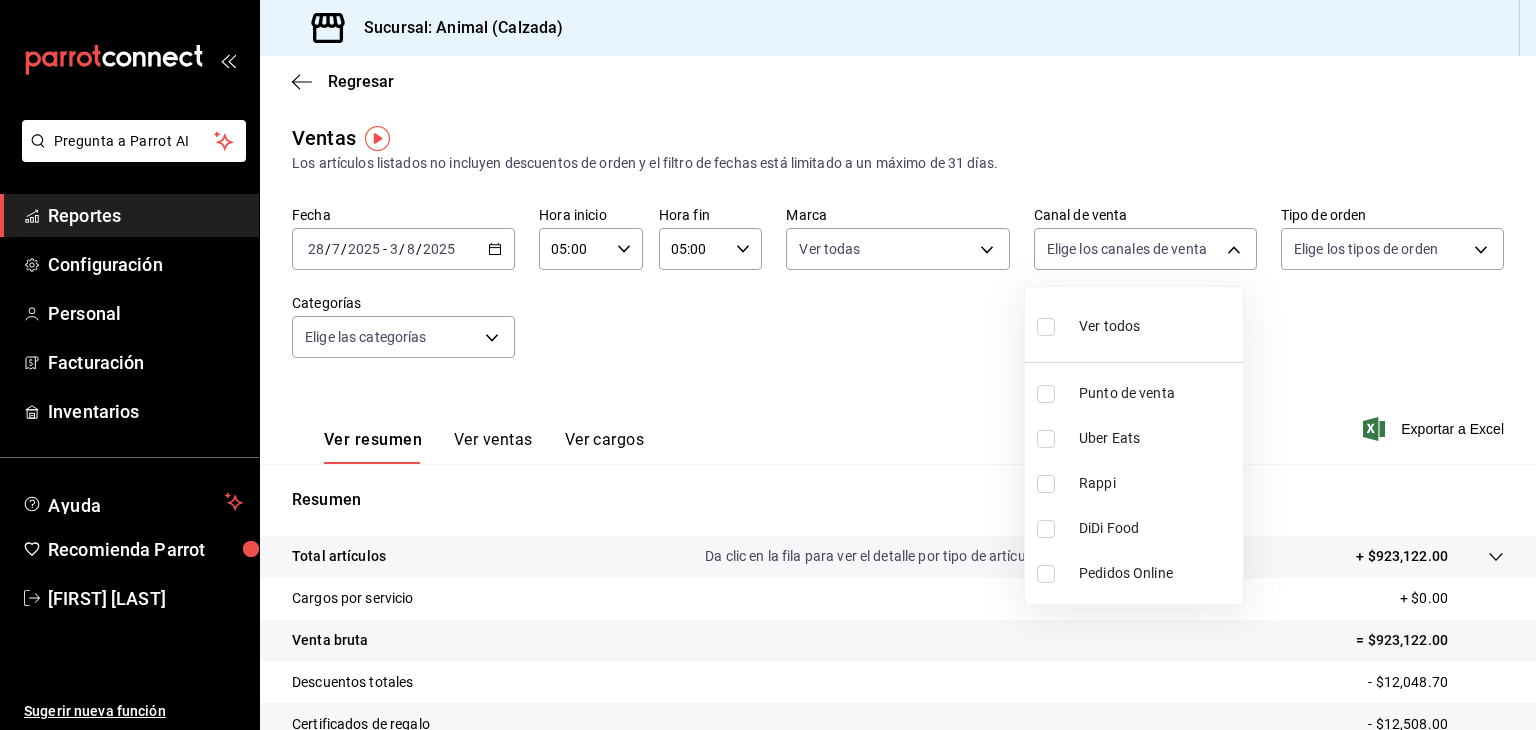 click at bounding box center (1046, 327) 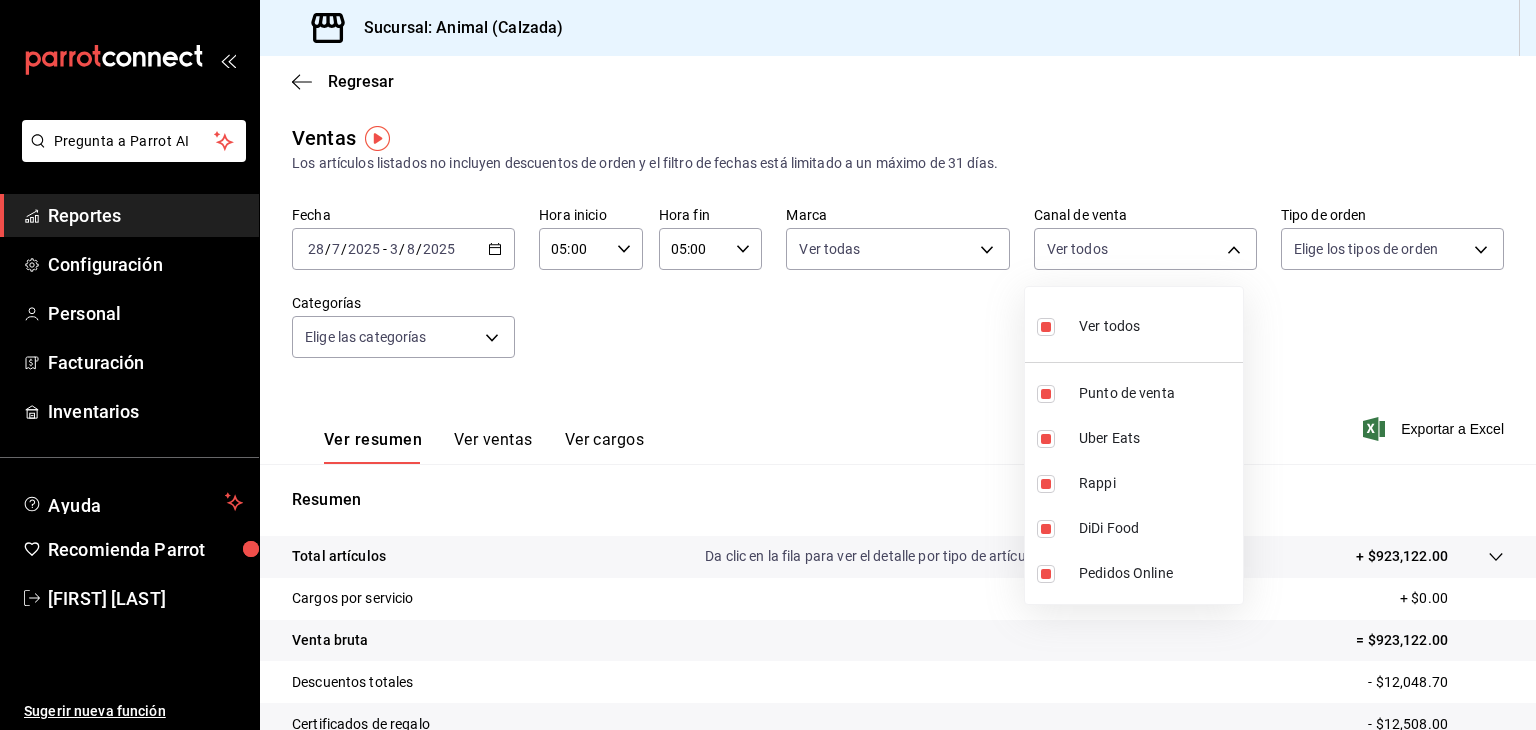click at bounding box center [768, 365] 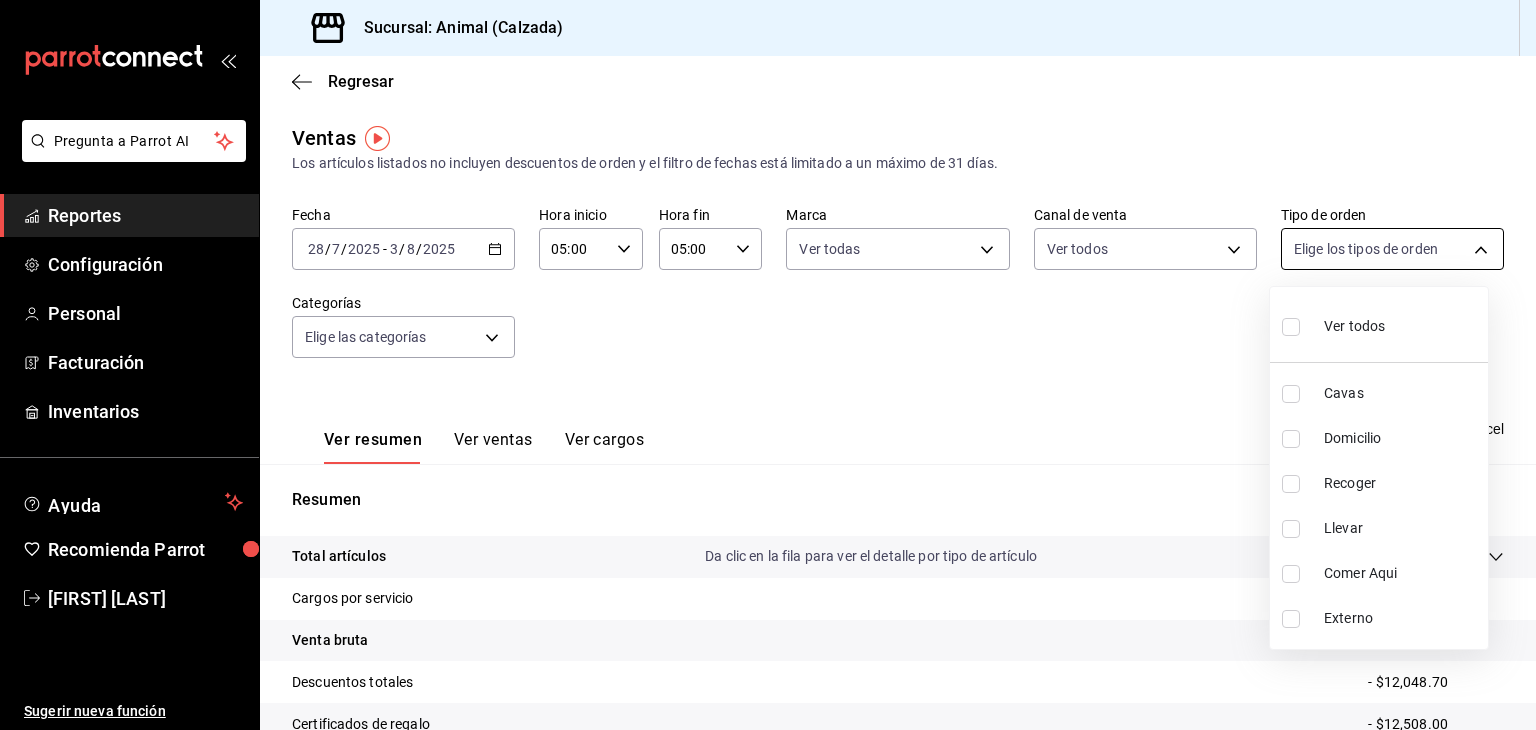 click on "Pregunta a Parrot AI Reportes   Configuración   Personal   Facturación   Inventarios   Ayuda Recomienda Parrot   [FIRST] [LAST]   Sugerir nueva función   Sucursal: Animal (Calzada) Regresar Ventas Los artículos listados no incluyen descuentos de orden y el filtro de fechas está limitado a un máximo de 31 días. Fecha [DATE] [DATE] - [DATE] [DATE] Hora inicio [TIME] Hora inicio Hora fin [TIME] Hora fin Marca Ver todas e26472f3-9262-489d-bcba-4c6b034529c7 Canal de venta Ver todas PARROT,UBER_EATS,RAPPI,DIDI_FOOD,ONLINE Tipo de orden Elige los tipos de orden Categorías Elige las categorías Ver resumen Ver ventas Ver cargos Exportar a Excel Resumen Total artículos Da clic en la fila para ver el detalle por tipo de artículo + $923,122.00 Cargos por servicio + $0.00 Venta bruta = $923,122.00 Descuentos totales - $12,048.70 Certificados de regalo - $12,508.00 Venta total = $898,565.30 Impuestos - $123,940.04 Venta neta = $774,625.26 Pregunta a Parrot AI Reportes   Configuración" at bounding box center [768, 365] 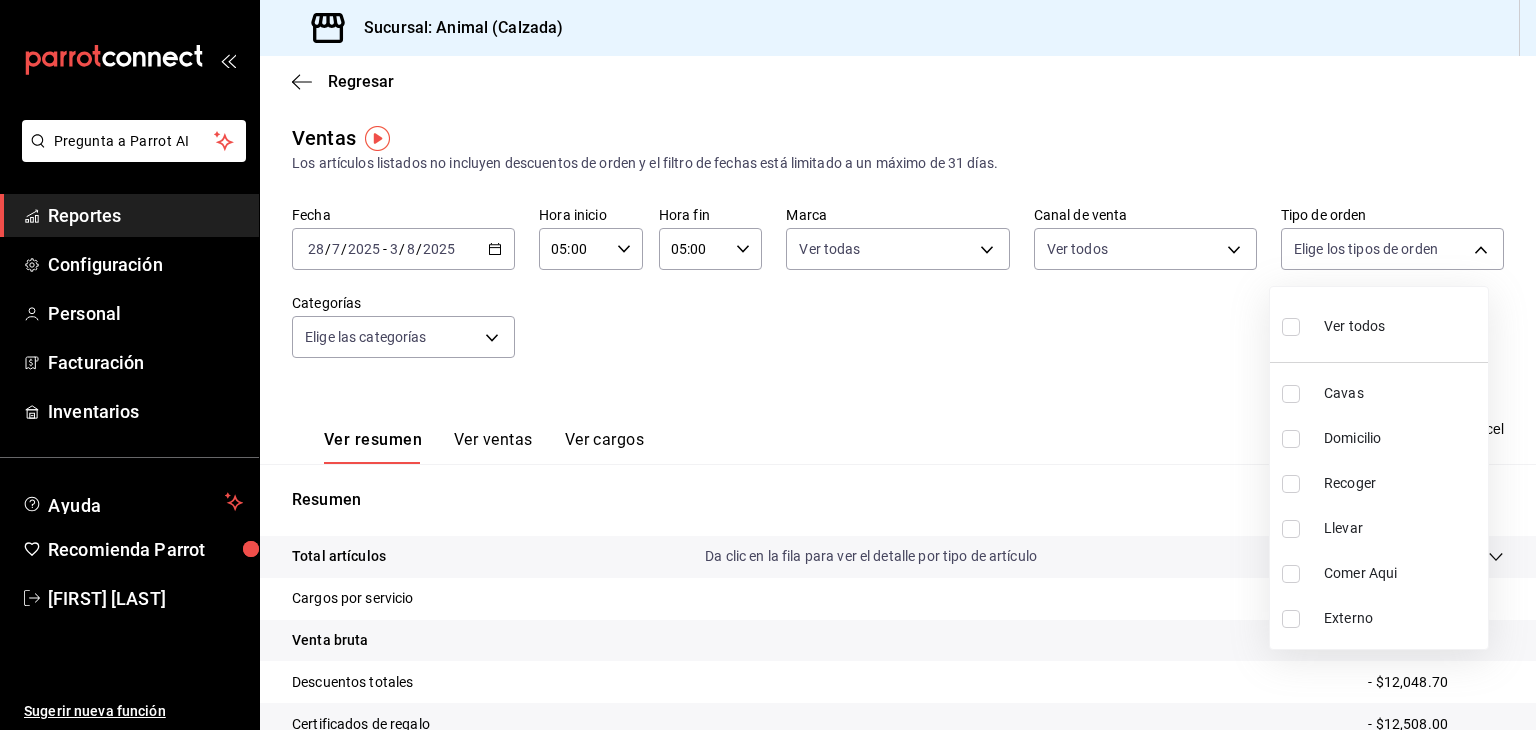 click at bounding box center [1291, 327] 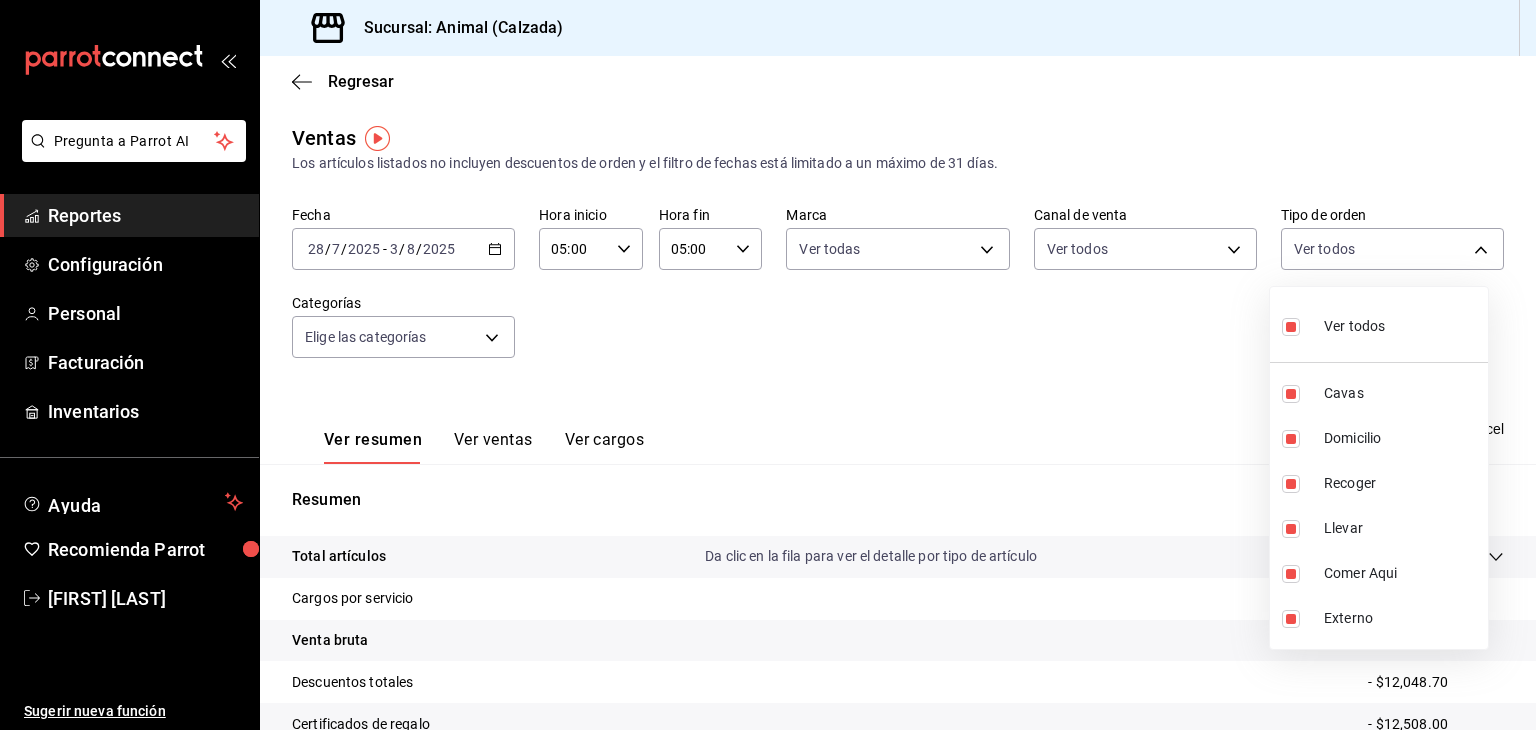 click at bounding box center [768, 365] 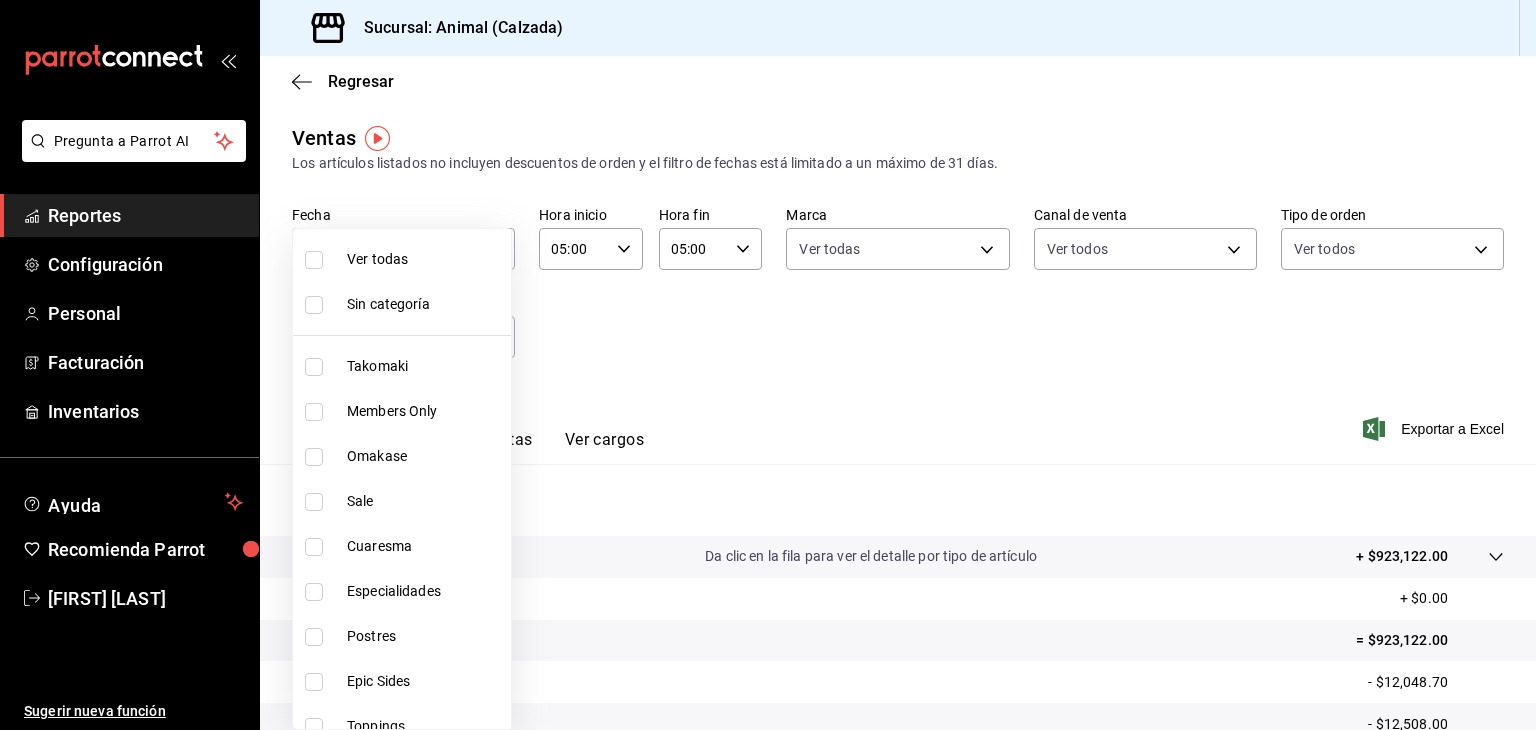 click on "Pregunta a Parrot AI Reportes   Configuración   Personal   Facturación   Inventarios   Ayuda Recomienda Parrot   [FIRST] [LAST]   Sugerir nueva función   Sucursal: Animal (Calzada) Regresar Ventas Los artículos listados no incluyen descuentos de orden y el filtro de fechas está limitado a un máximo de 31 días. Fecha [DATE] [DATE] - [DATE] [DATE] Hora inicio [TIME] Hora inicio Hora fin [TIME] Hora fin Marca Ver todas e26472f3-9262-489d-bcba-4c6b034529c7 Canal de venta Ver todas PARROT,UBER_EATS,RAPPI,DIDI_FOOD,ONLINE Tipo de orden Ver todas 588630d3-b511-4bba-a729-32472510037f,54b7ae00-ca47-4ec1-b7ff-55842c0a2b62,92293fd7-2d7b-430b-85d7-0dfe47b44eba,6237157c-a0f8-48ff-b796-8e4576b5f3c5,200a31bf-f5a3-4f69-a302-e0fd34b5ac63,EXTERNAL Categorías Elige las categorías Ver resumen Ver ventas Ver cargos Exportar a Excel Resumen Total artículos Da clic en la fila para ver el detalle por tipo de artículo + $923,122.00 Cargos por servicio + $0.00 Venta bruta = $923,122.00 Descuentos totales" at bounding box center [768, 365] 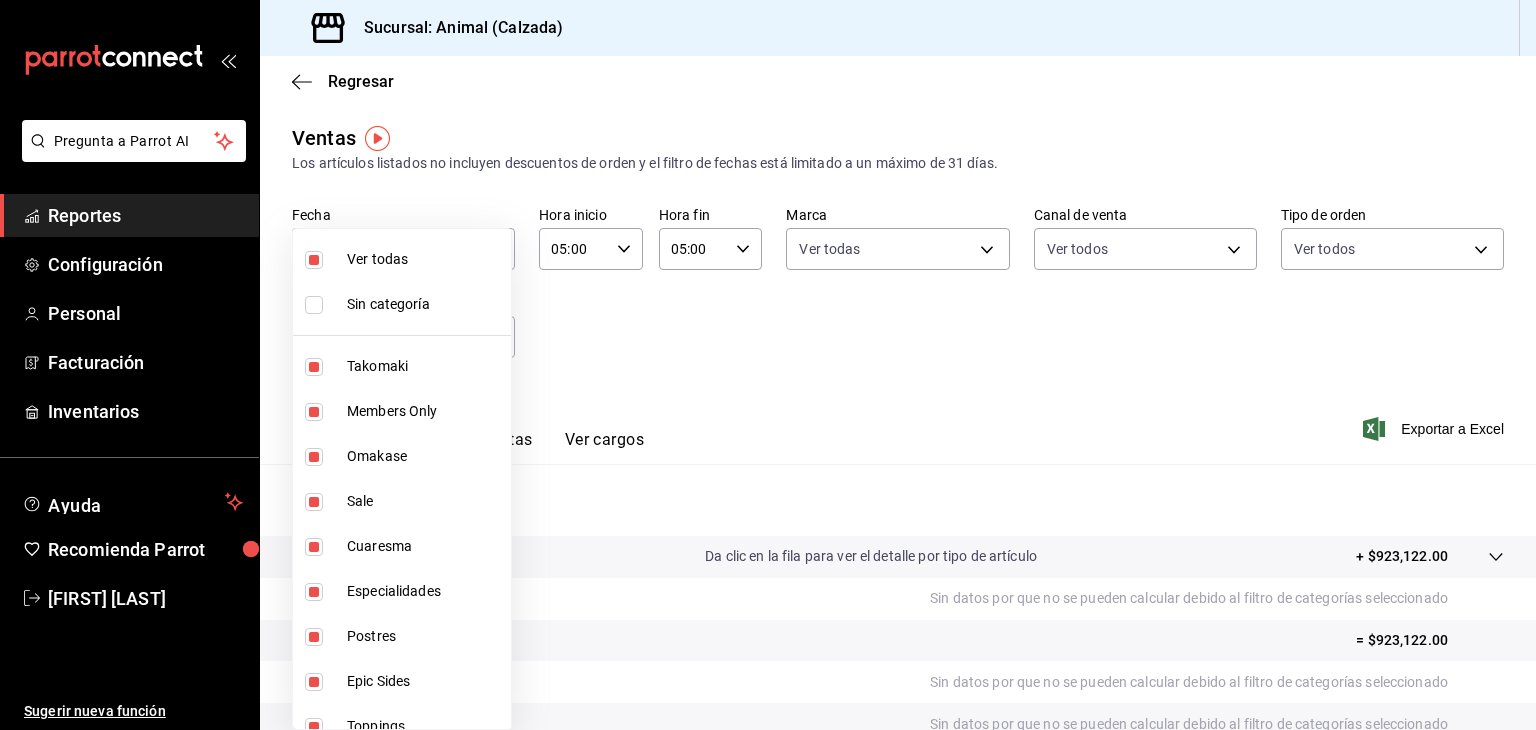 click at bounding box center [768, 365] 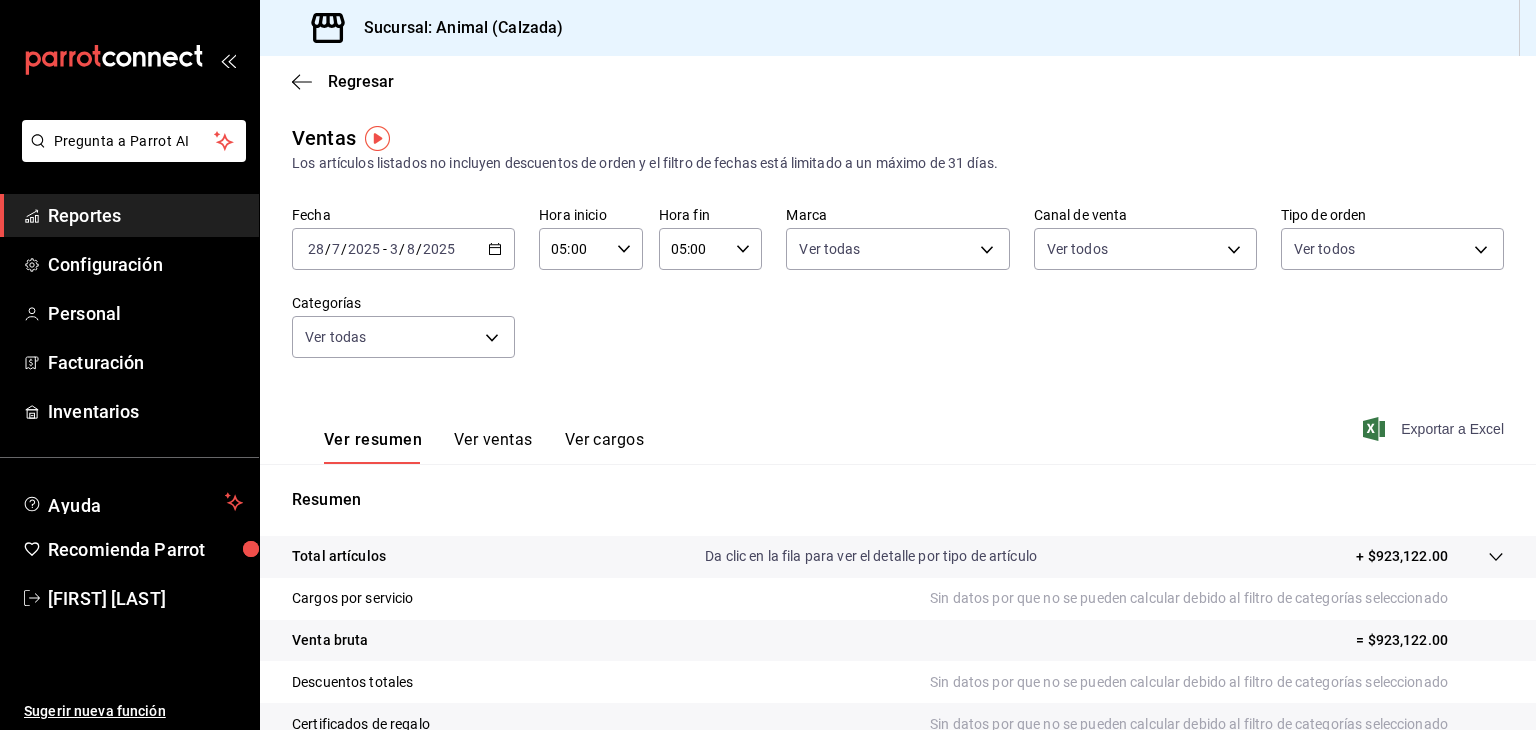 click 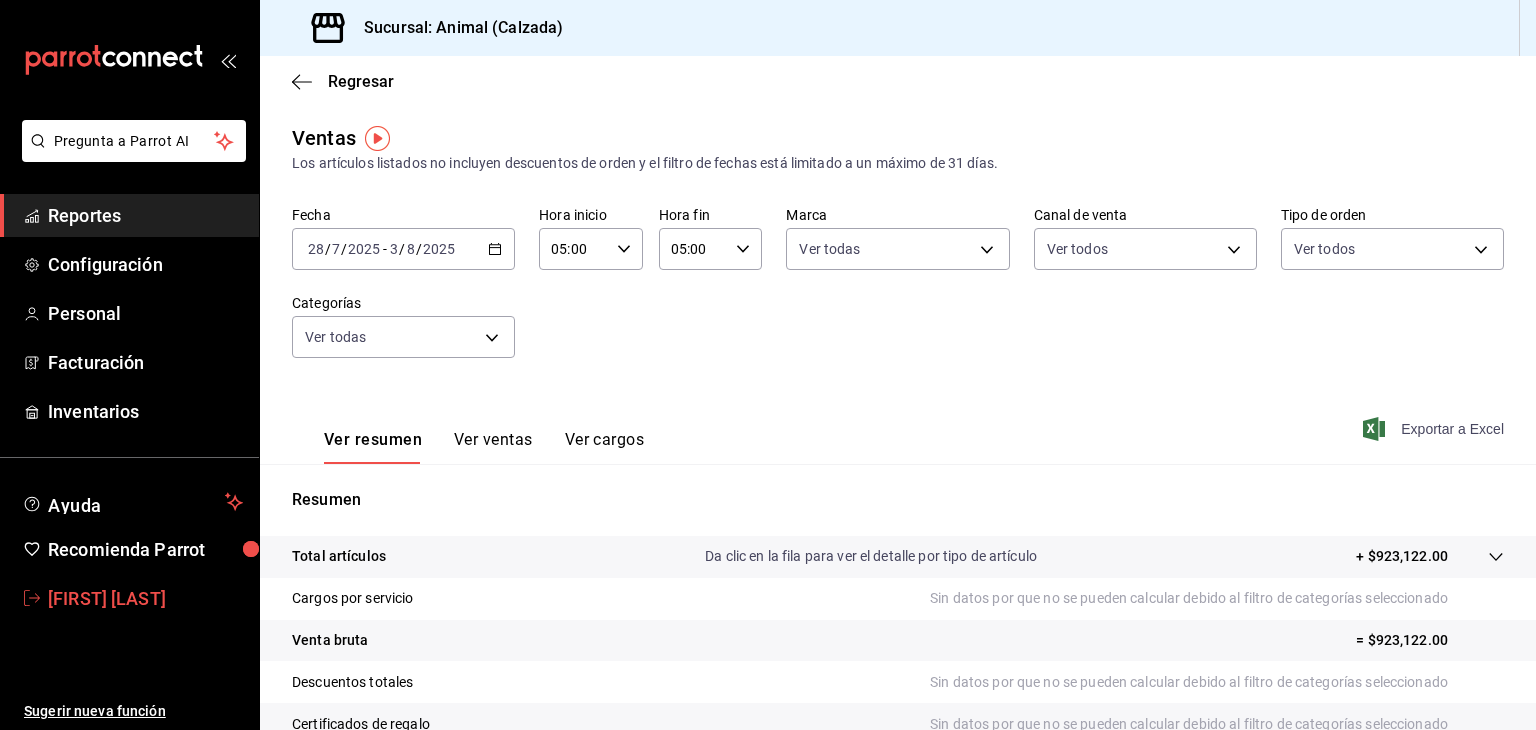 click on "[FIRST] [LAST]" at bounding box center (145, 598) 